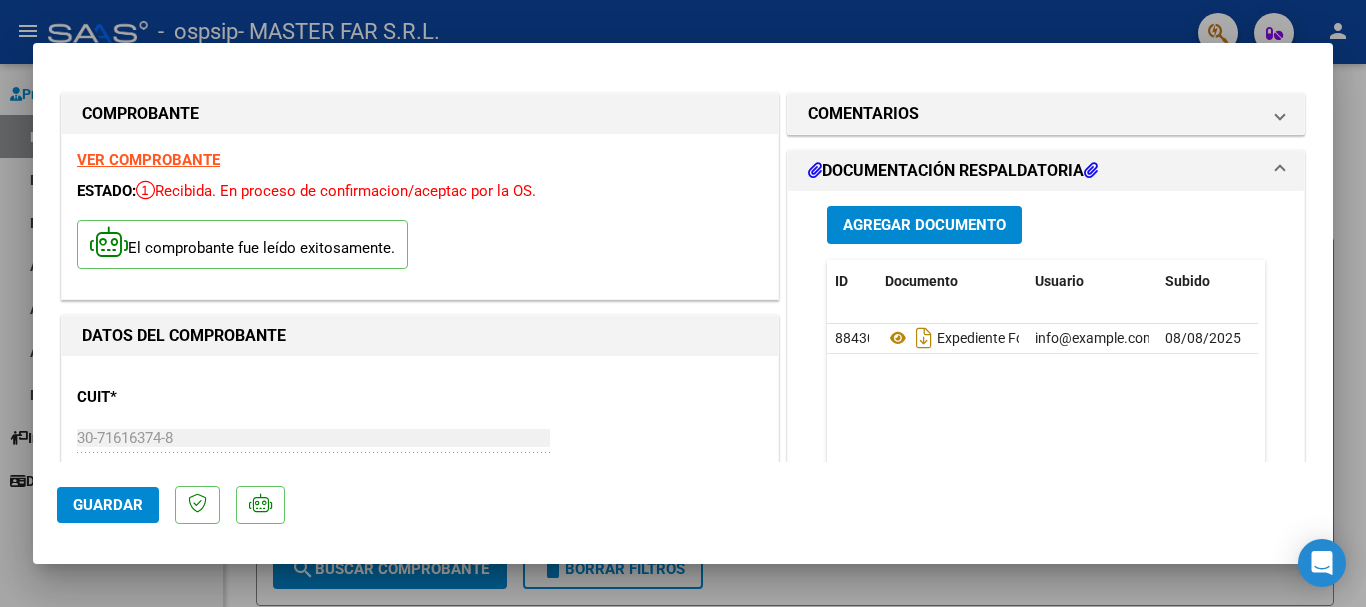 scroll, scrollTop: 0, scrollLeft: 0, axis: both 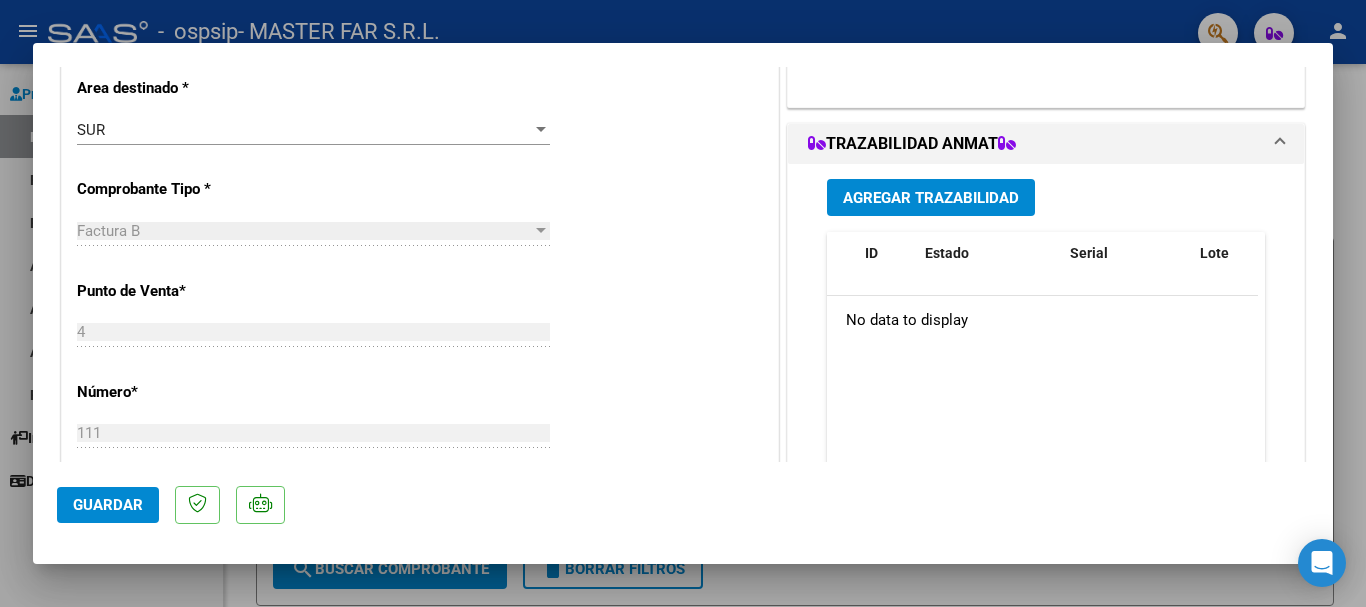 click at bounding box center (683, 303) 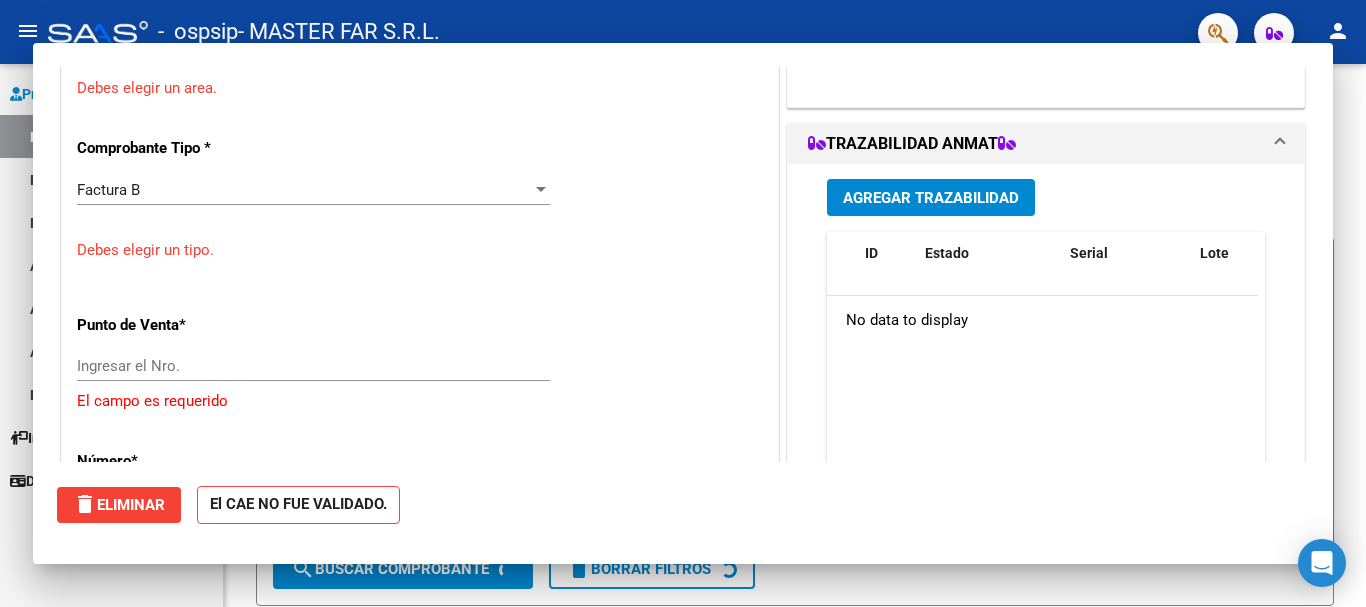 scroll, scrollTop: 439, scrollLeft: 0, axis: vertical 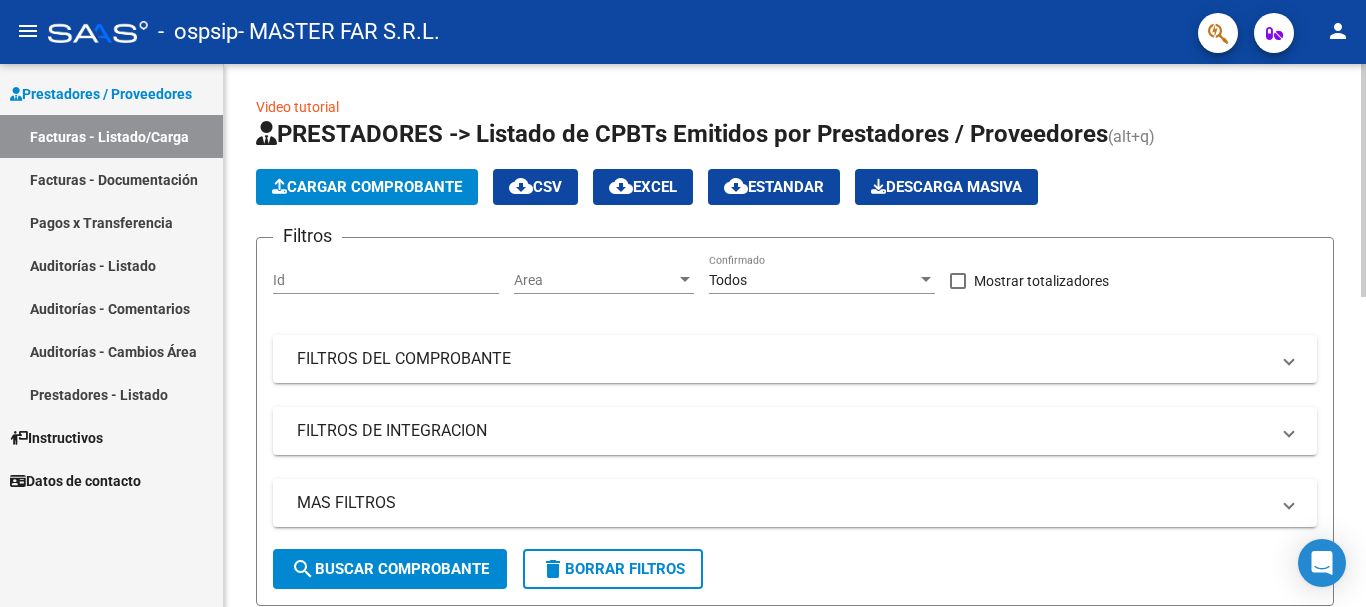 click on "Cargar Comprobante" 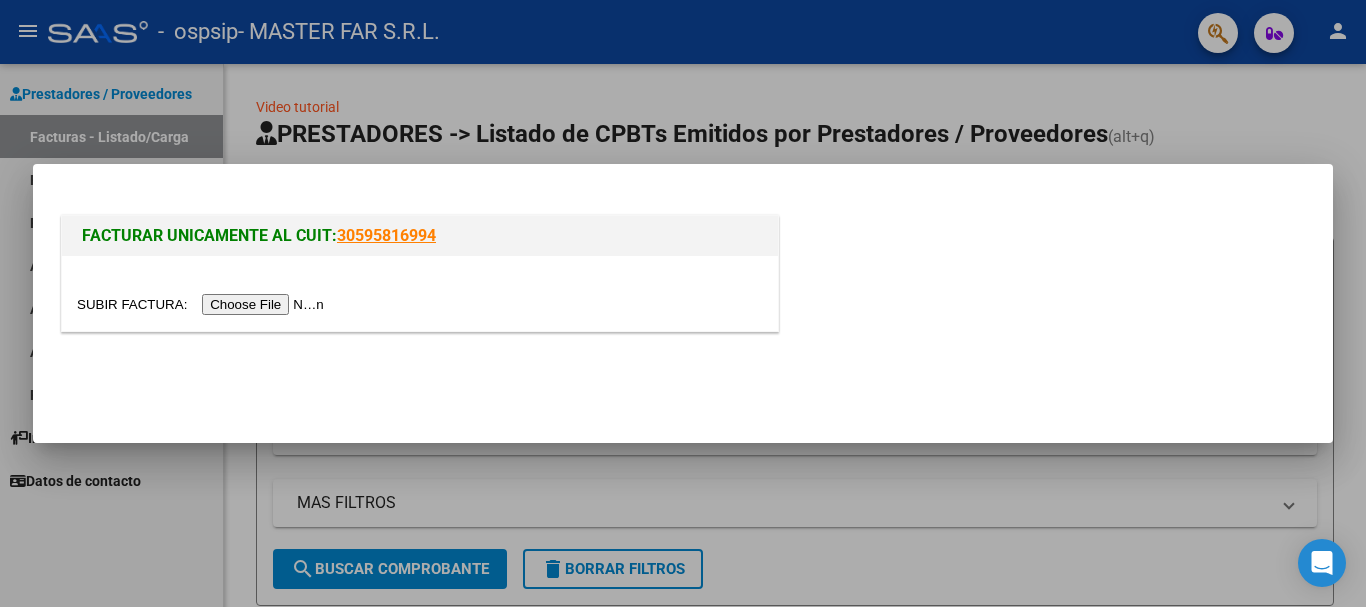 click at bounding box center (203, 304) 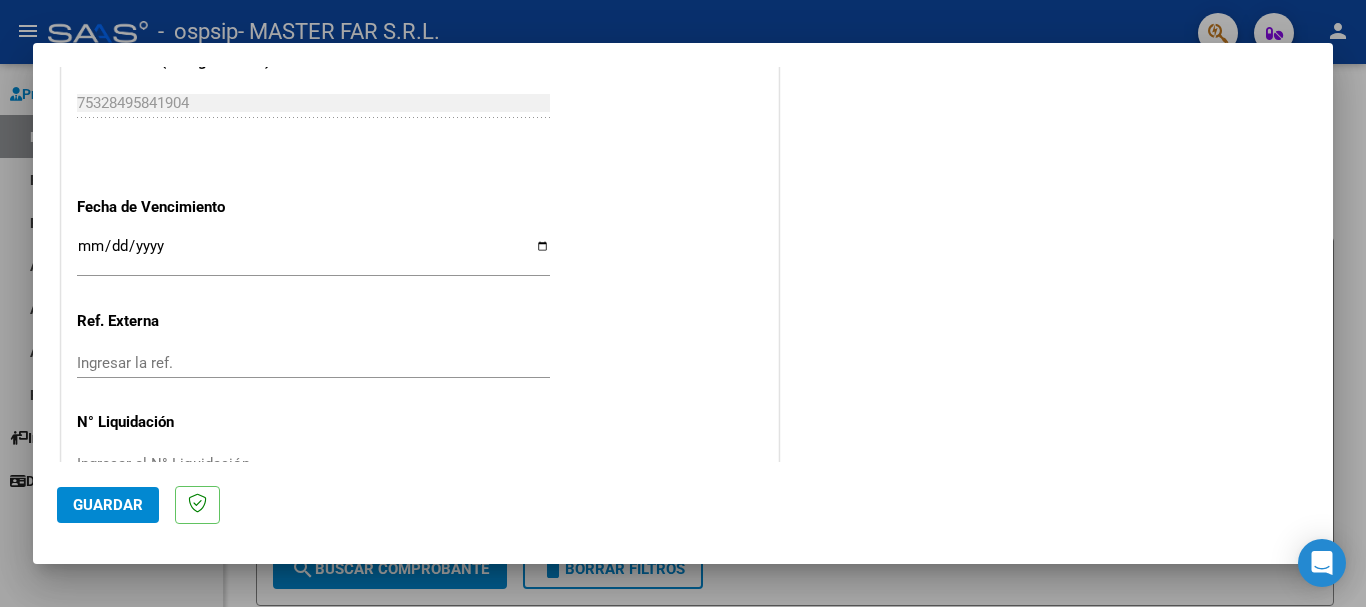 scroll, scrollTop: 1100, scrollLeft: 0, axis: vertical 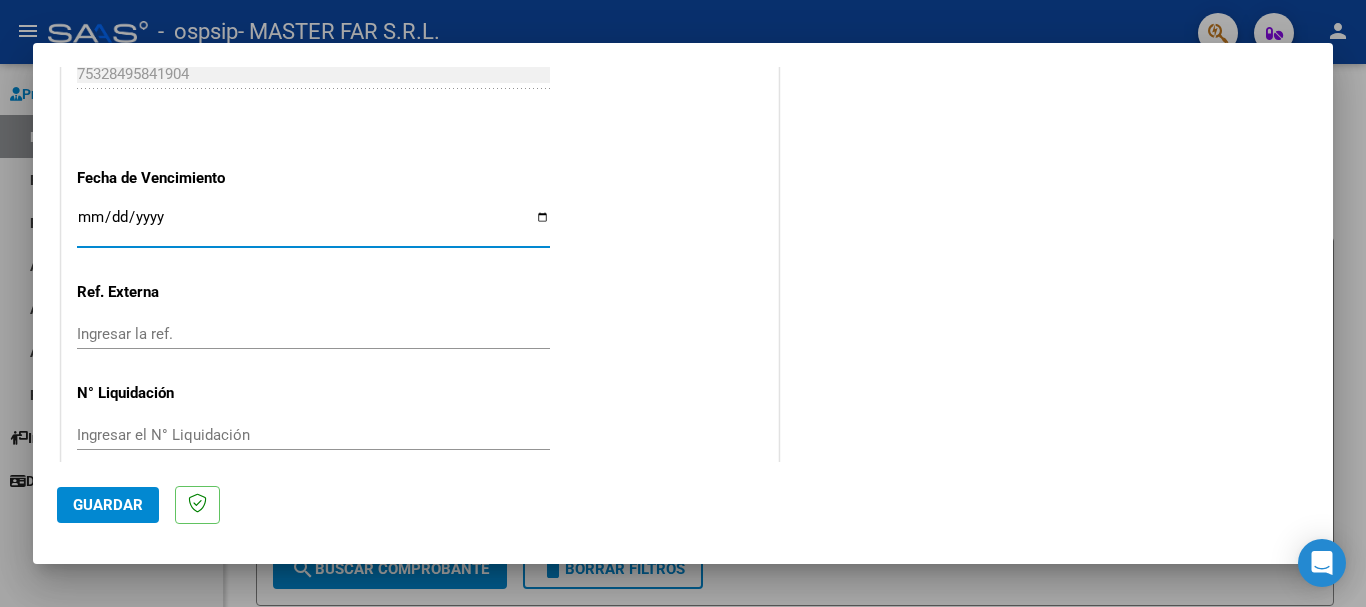 click on "Ingresar la fecha" at bounding box center (313, 225) 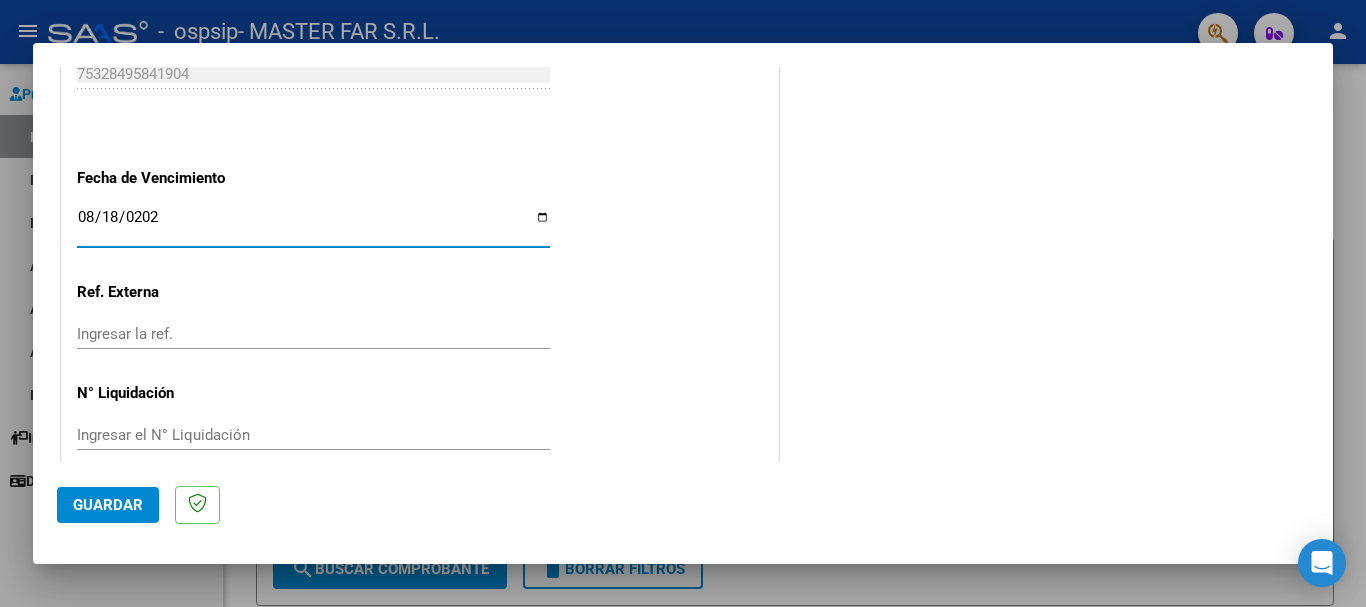 type on "2025-08-18" 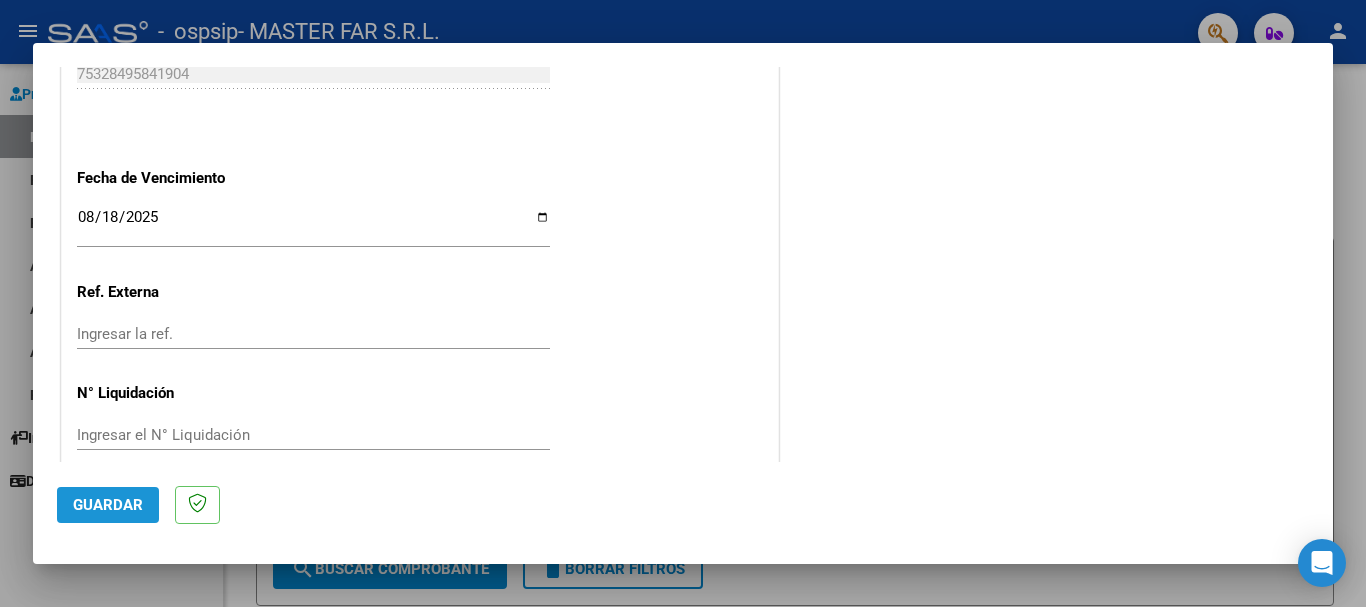 click on "Guardar" 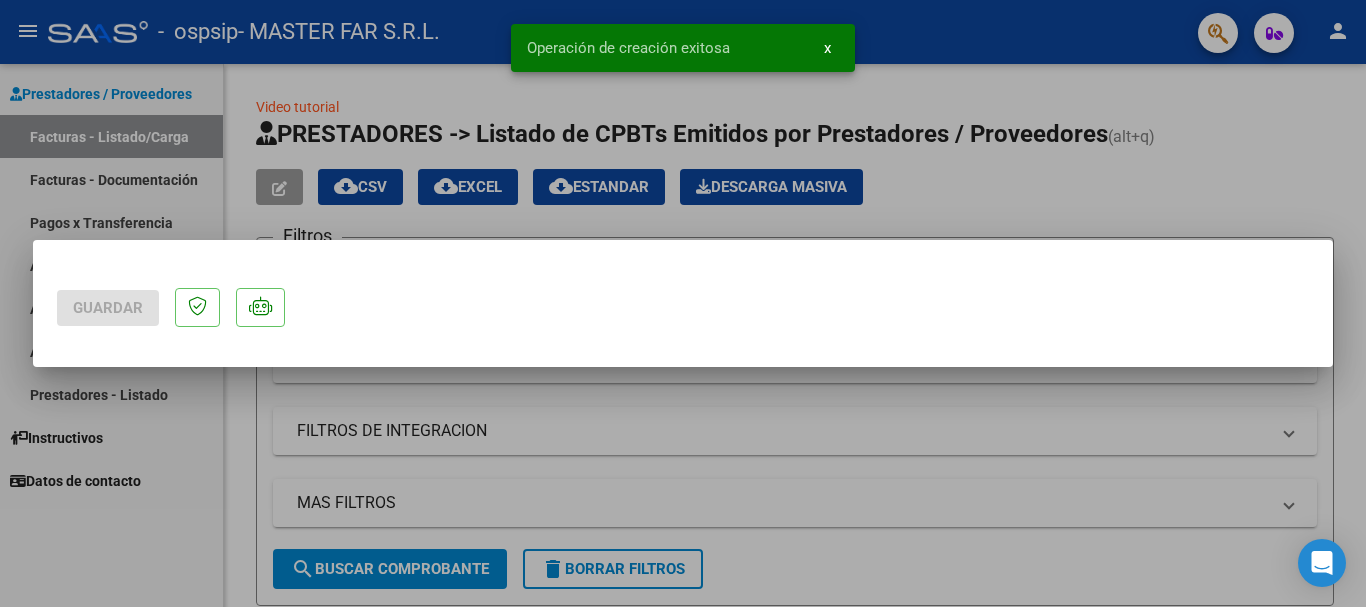 scroll, scrollTop: 0, scrollLeft: 0, axis: both 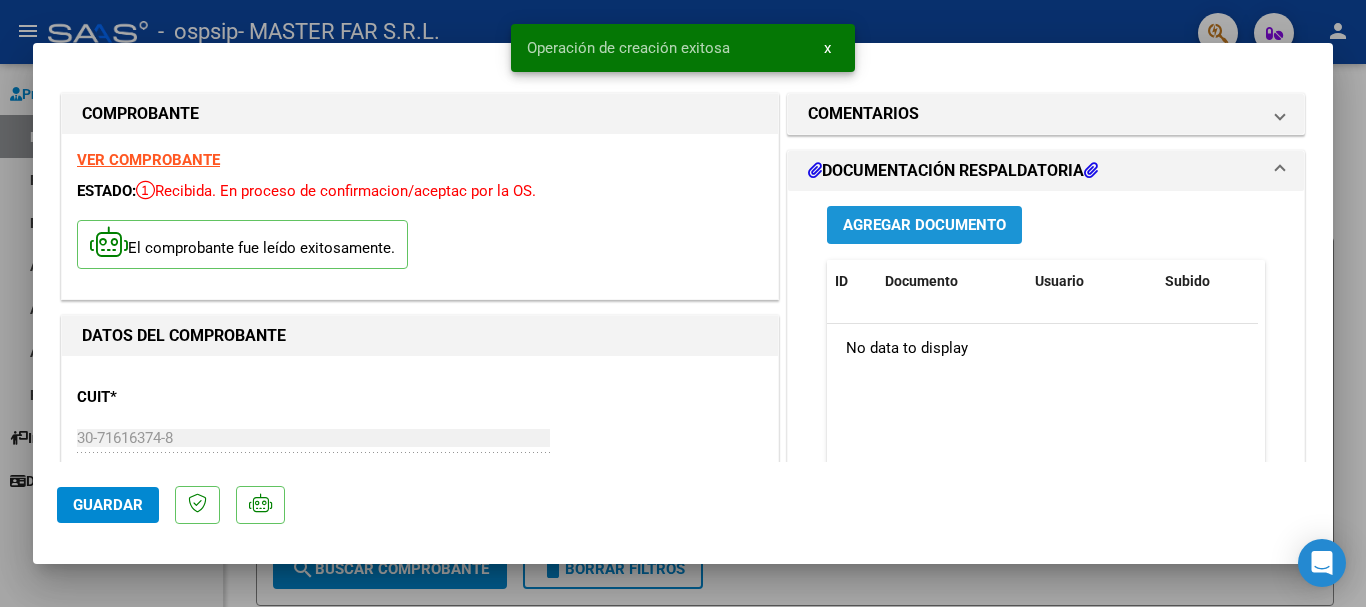 click on "Agregar Documento" at bounding box center [924, 226] 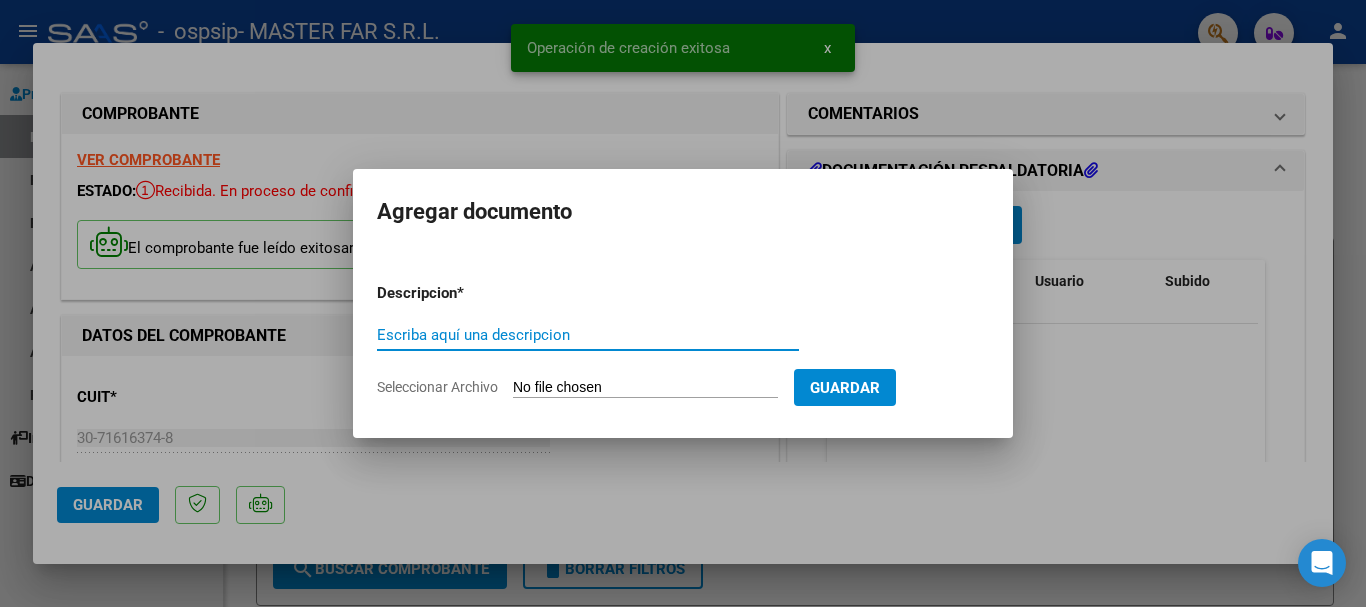 click on "Escriba aquí una descripcion" at bounding box center [588, 335] 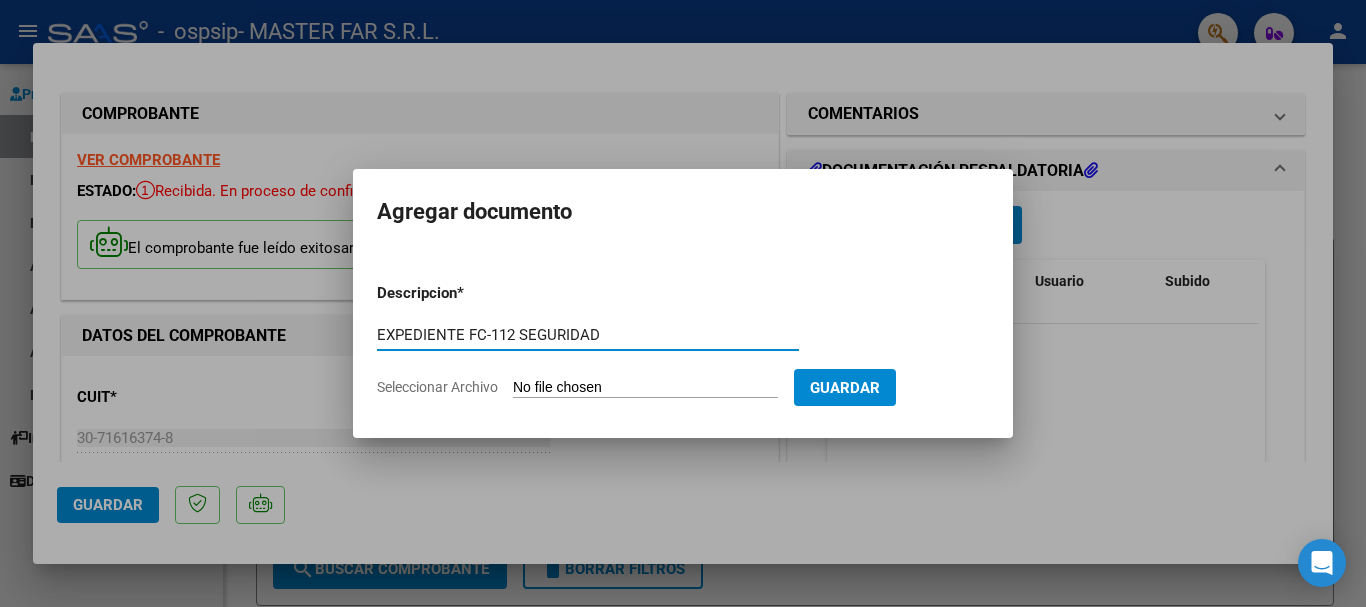 type on "EXPEDIENTE FC-112 SEGURIDAD" 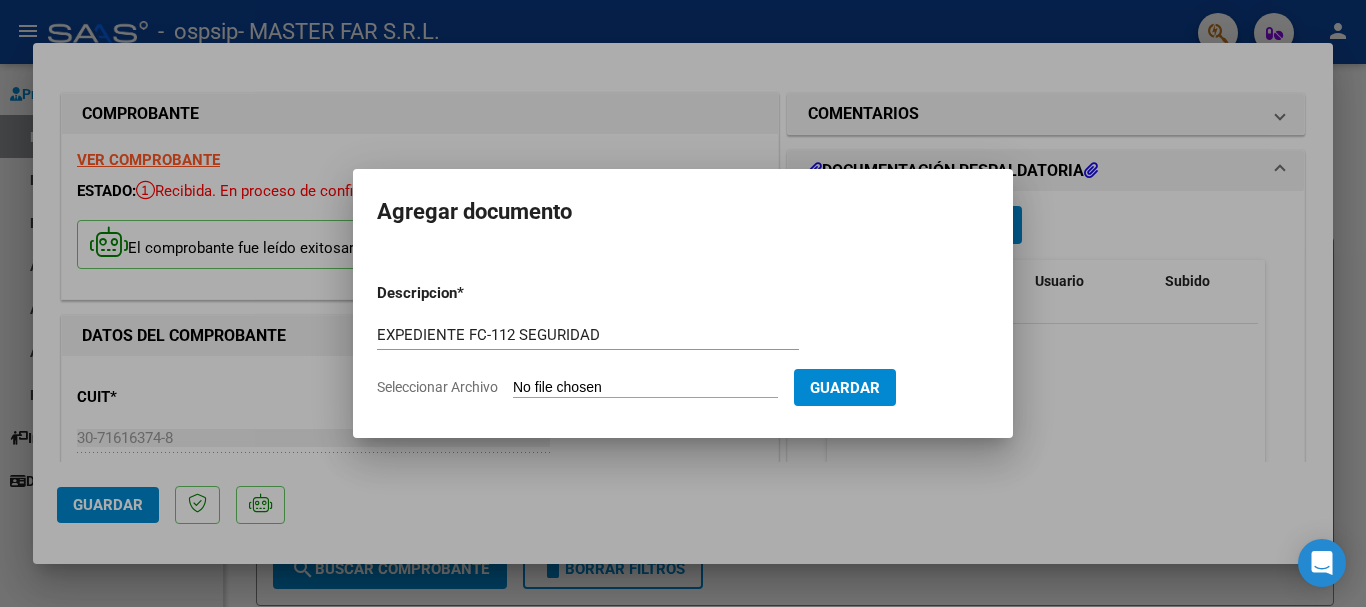 type on "C:\fakepath\EXPEDIENTE FC-112 SEGURIDAD.pdf" 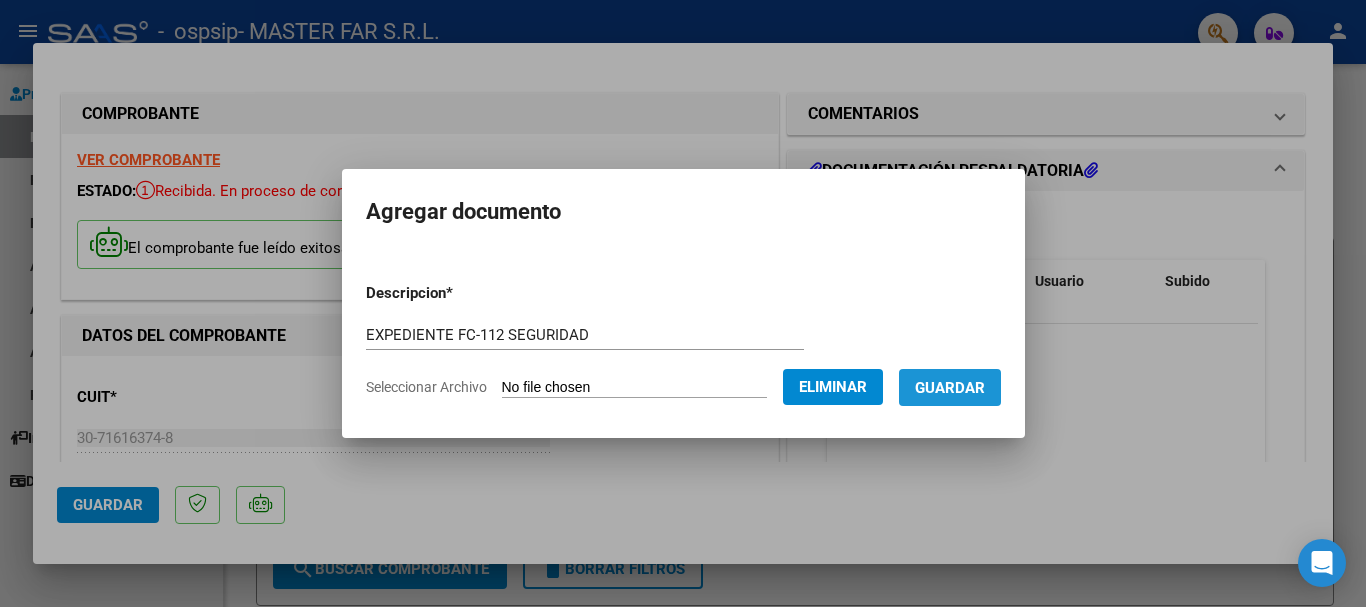 click on "Guardar" at bounding box center [950, 388] 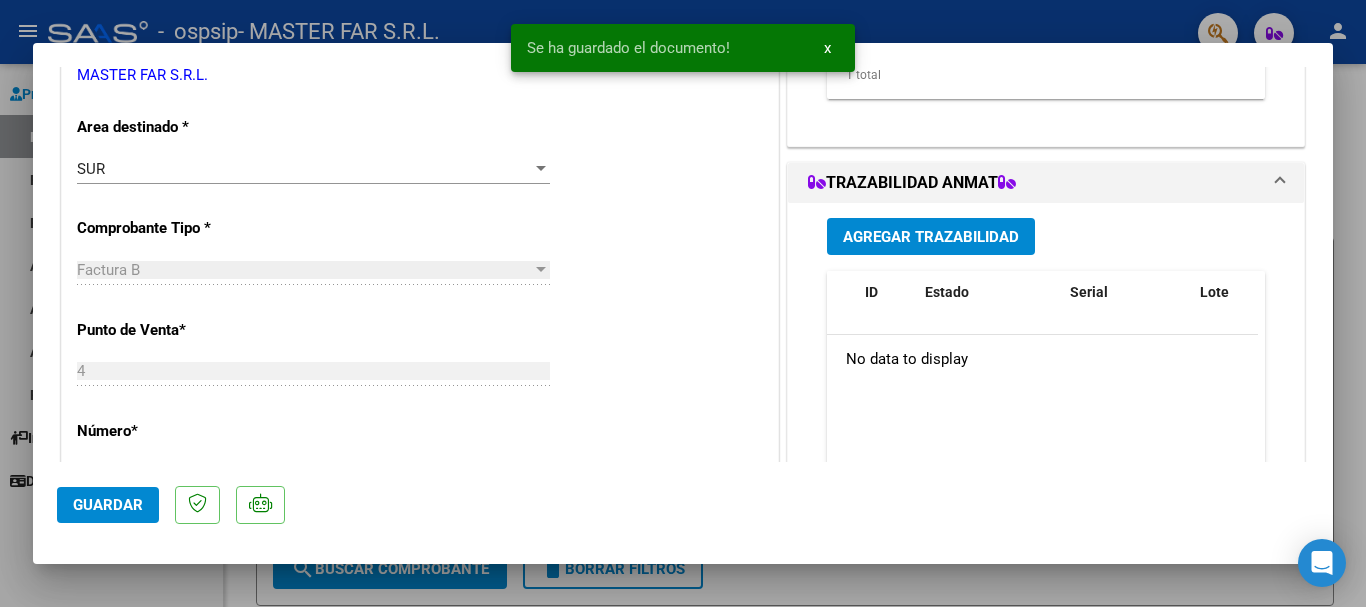 scroll, scrollTop: 500, scrollLeft: 0, axis: vertical 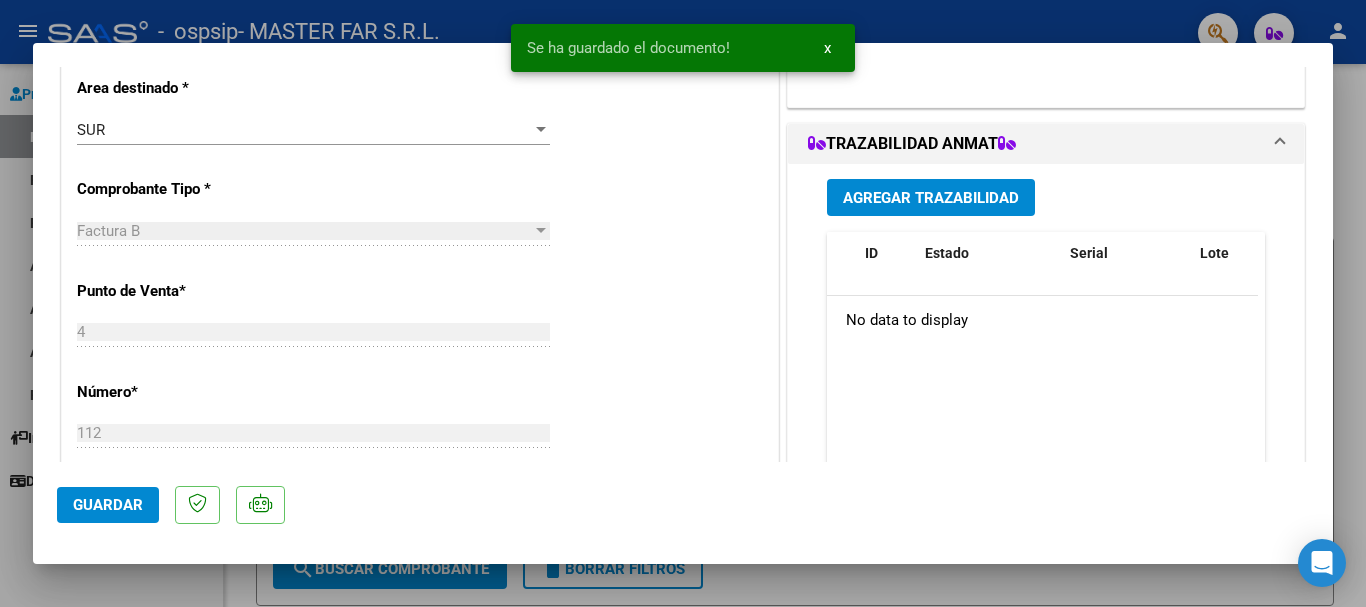 click on "Agregar Trazabilidad" at bounding box center (931, 198) 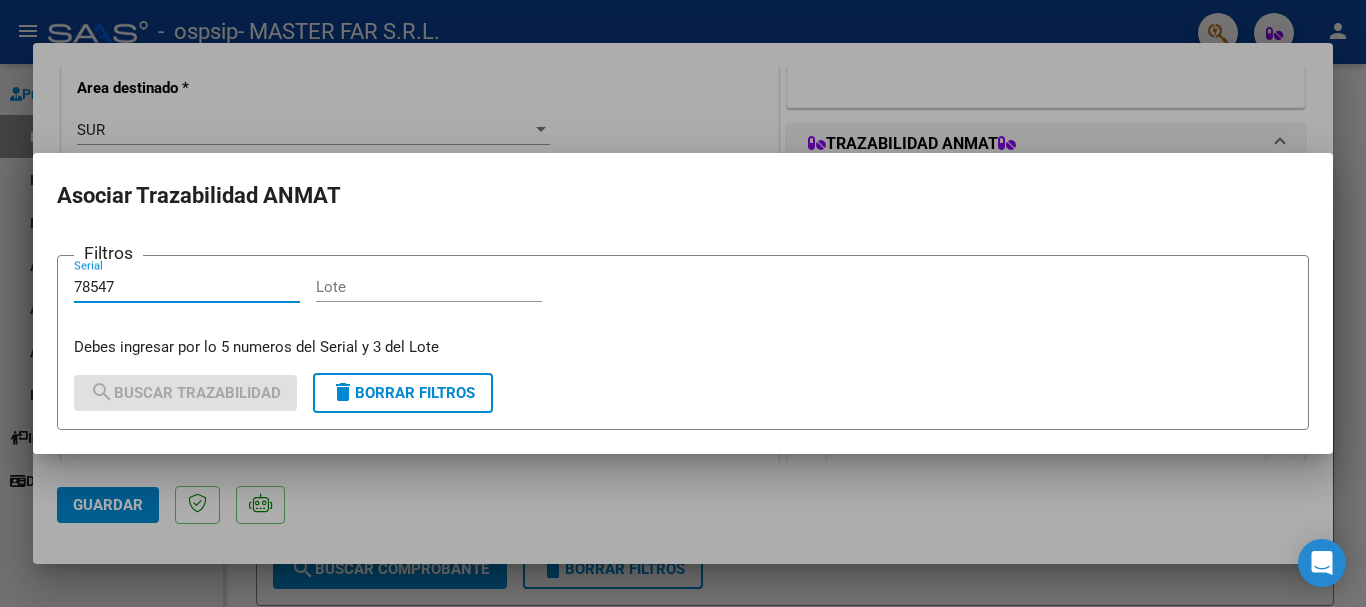 type on "78547" 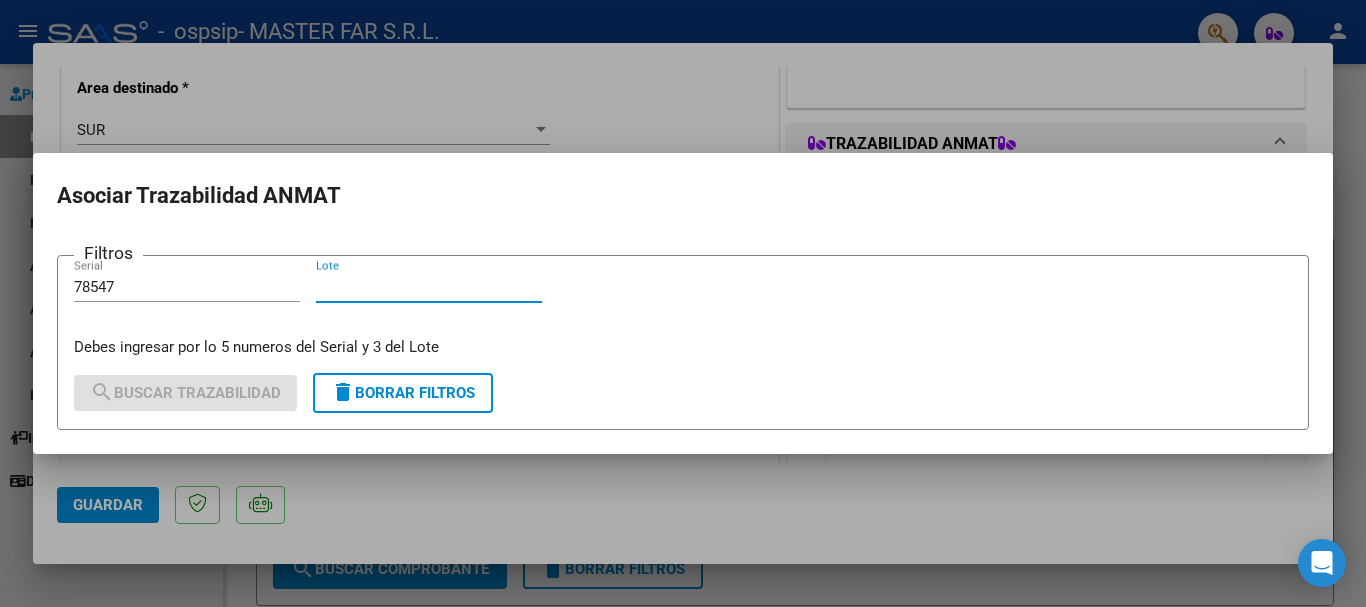 click on "Lote" at bounding box center [429, 287] 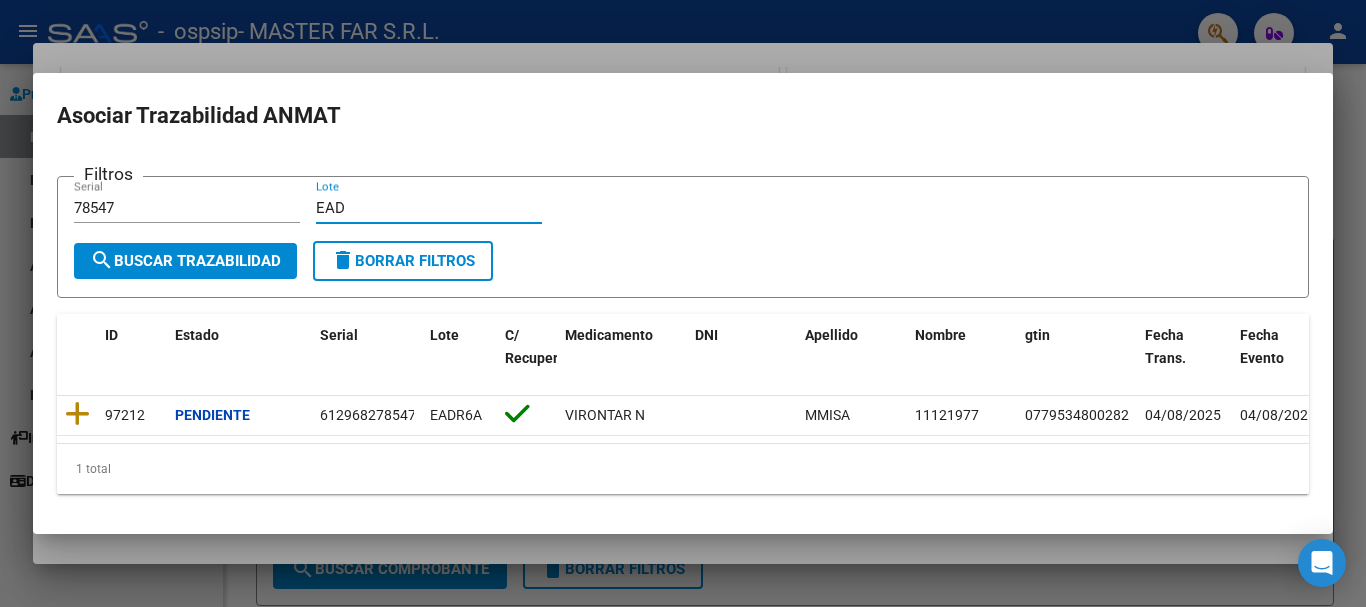 type on "EAD" 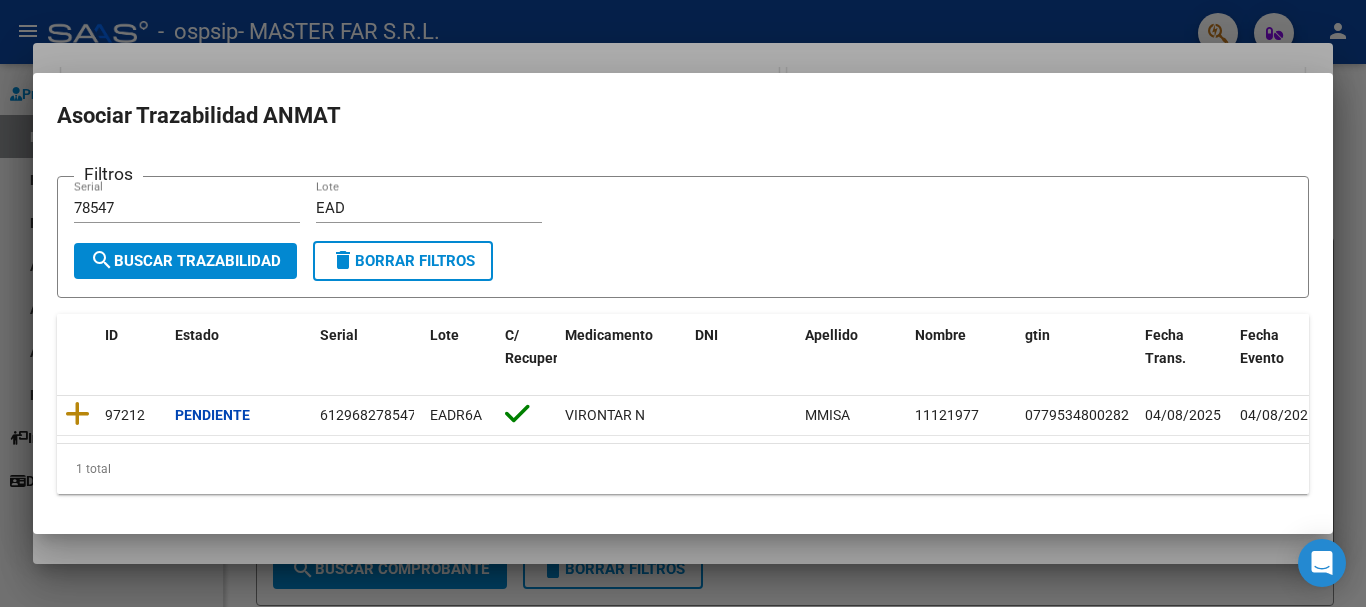 click at bounding box center (683, 303) 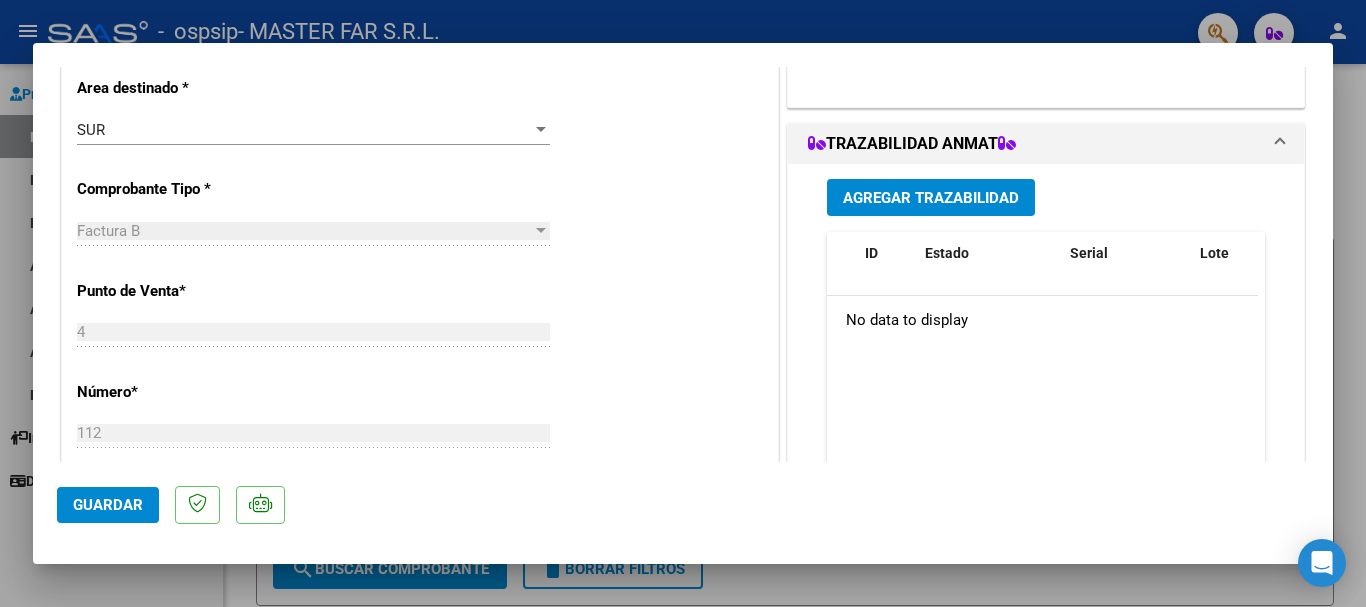 click on "Agregar Trazabilidad" at bounding box center [931, 198] 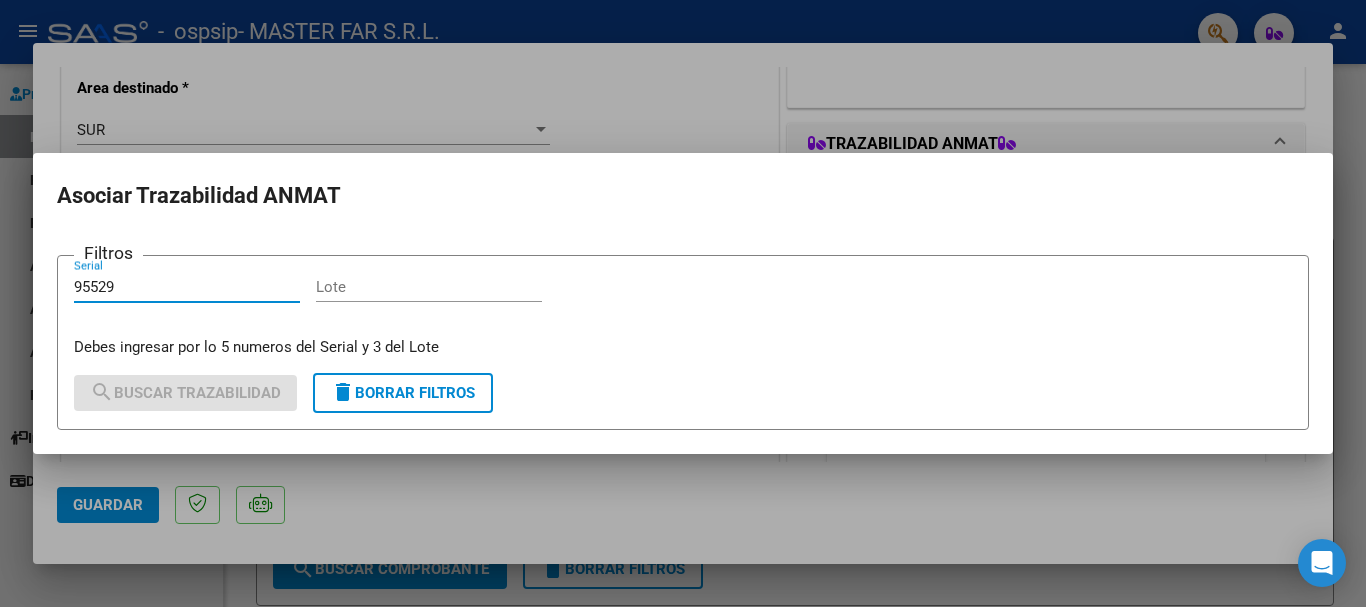 type on "95529" 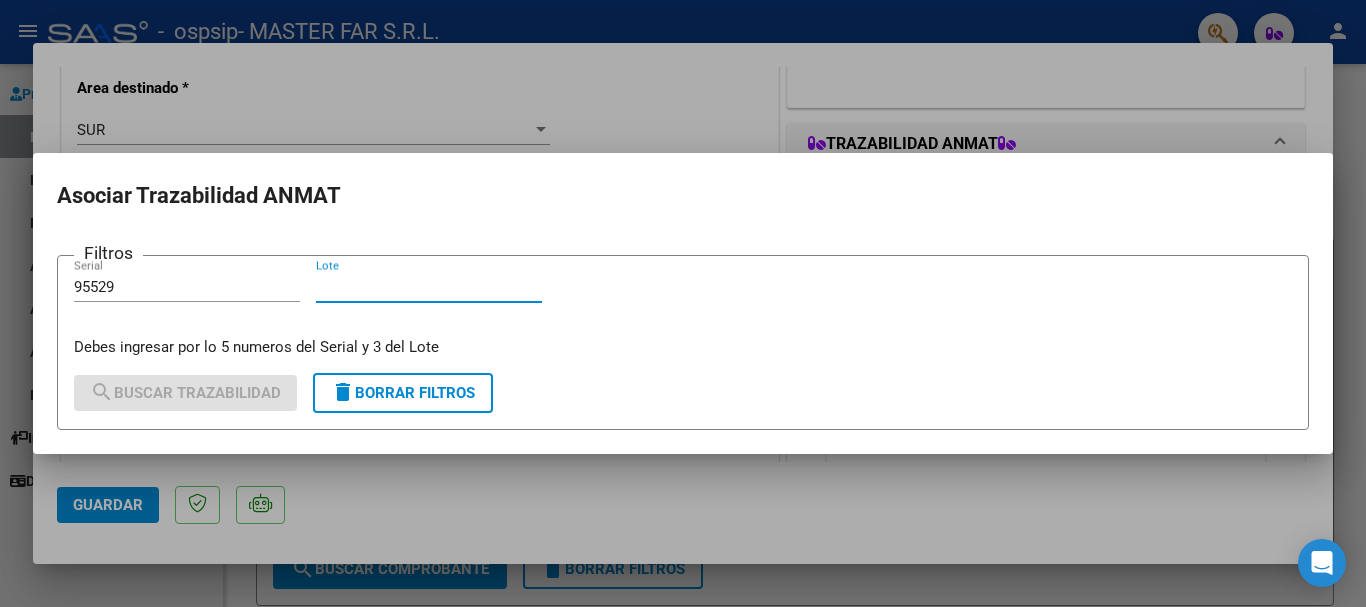 click on "Lote" at bounding box center [429, 287] 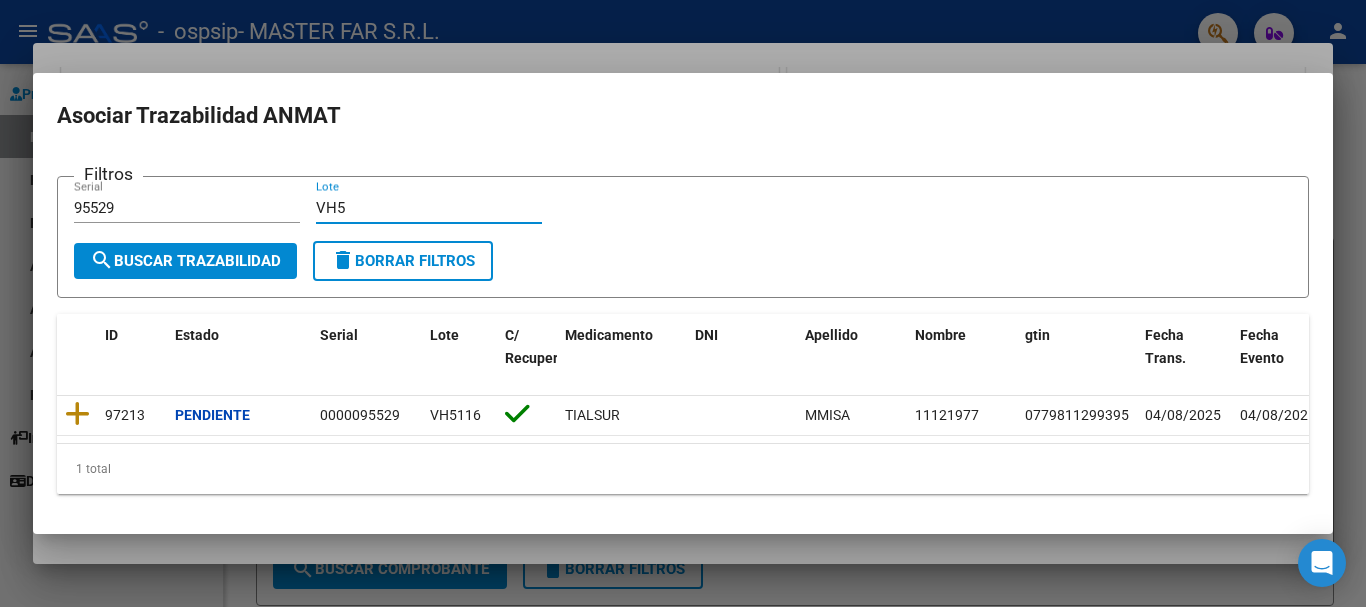 type on "VH5" 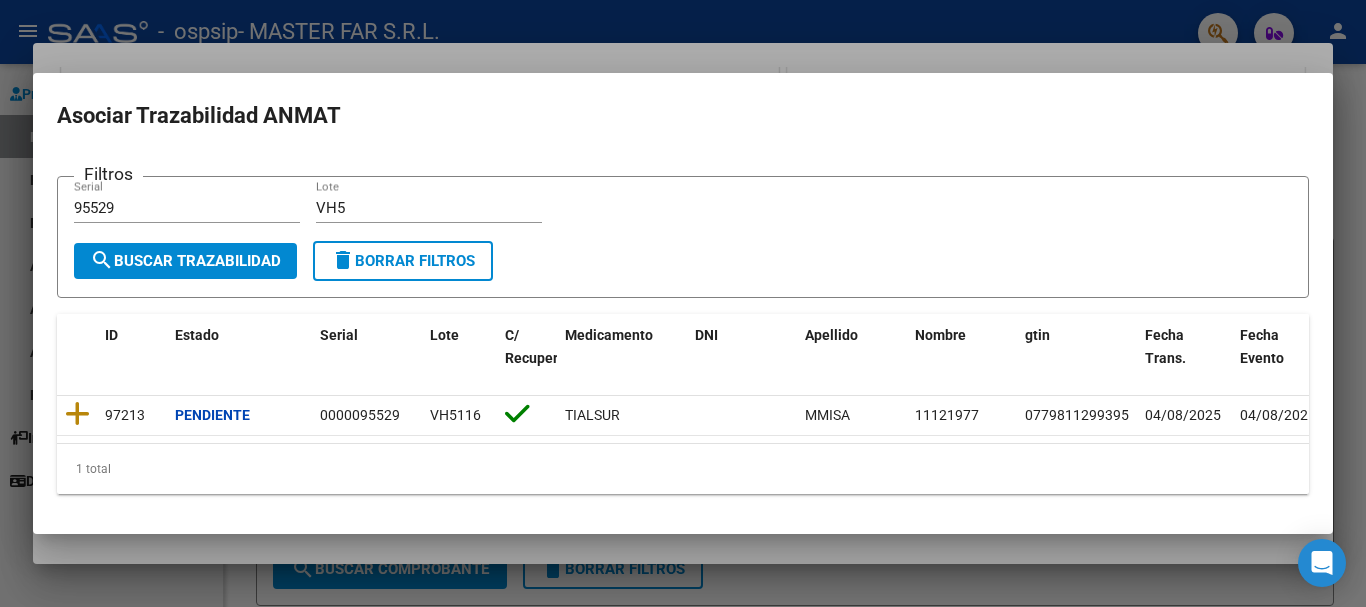 click at bounding box center [683, 303] 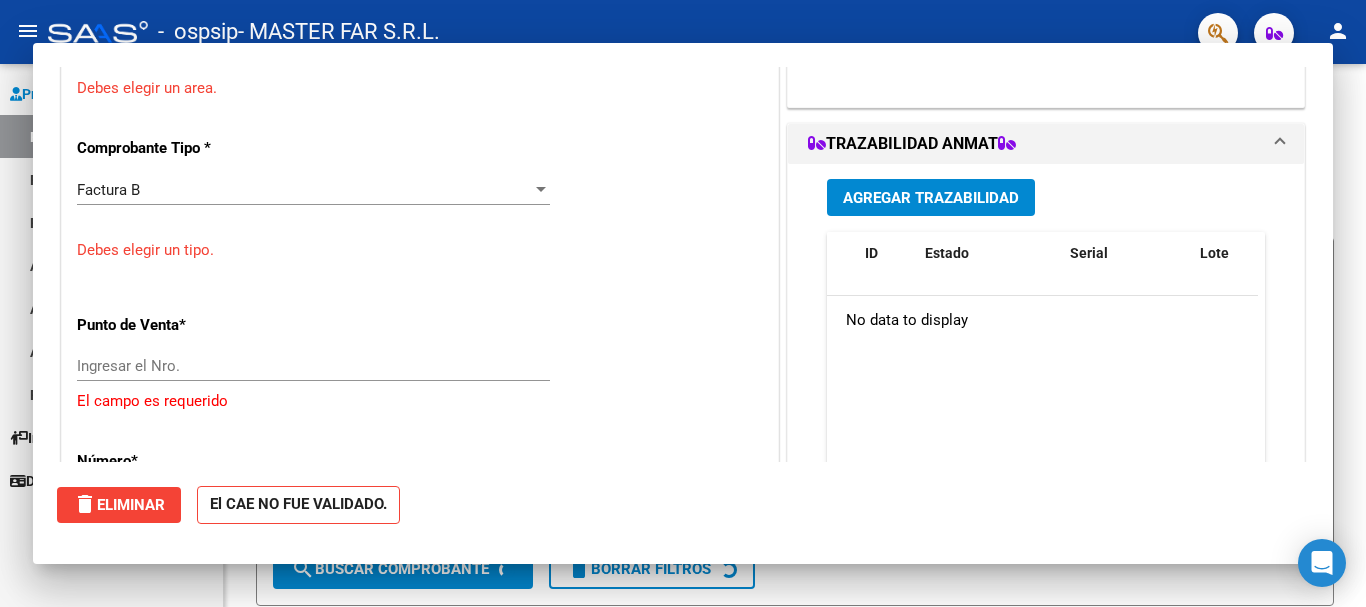 scroll, scrollTop: 414, scrollLeft: 0, axis: vertical 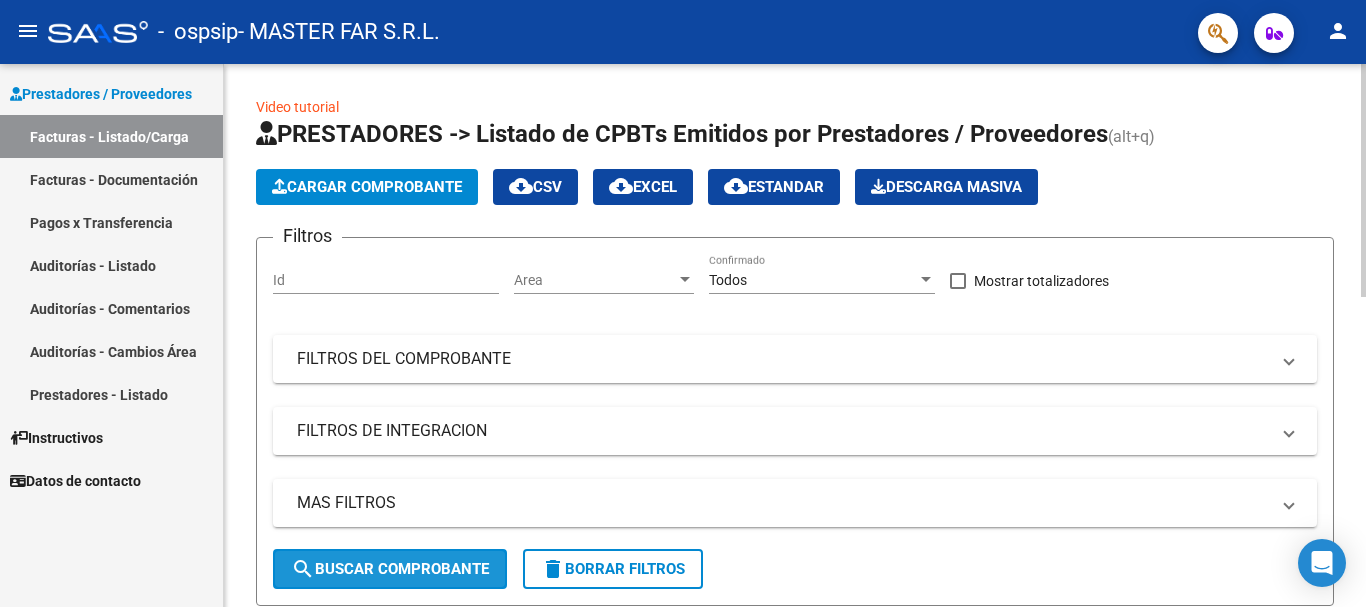 click on "search  Buscar Comprobante" 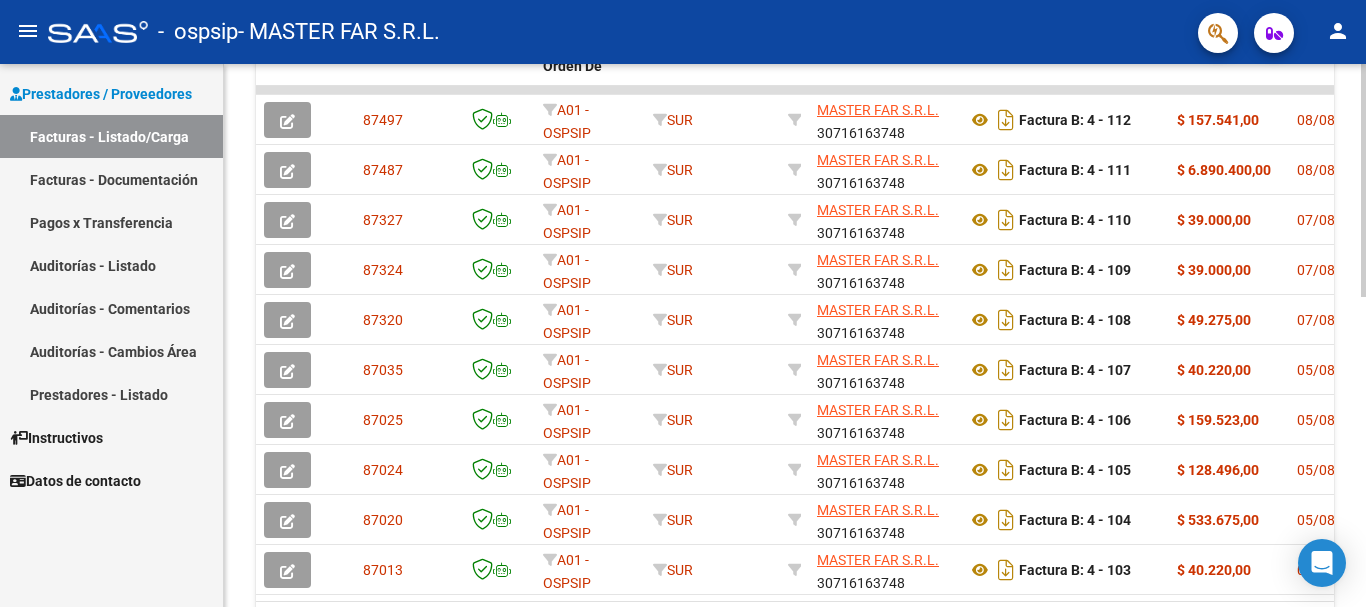 scroll, scrollTop: 400, scrollLeft: 0, axis: vertical 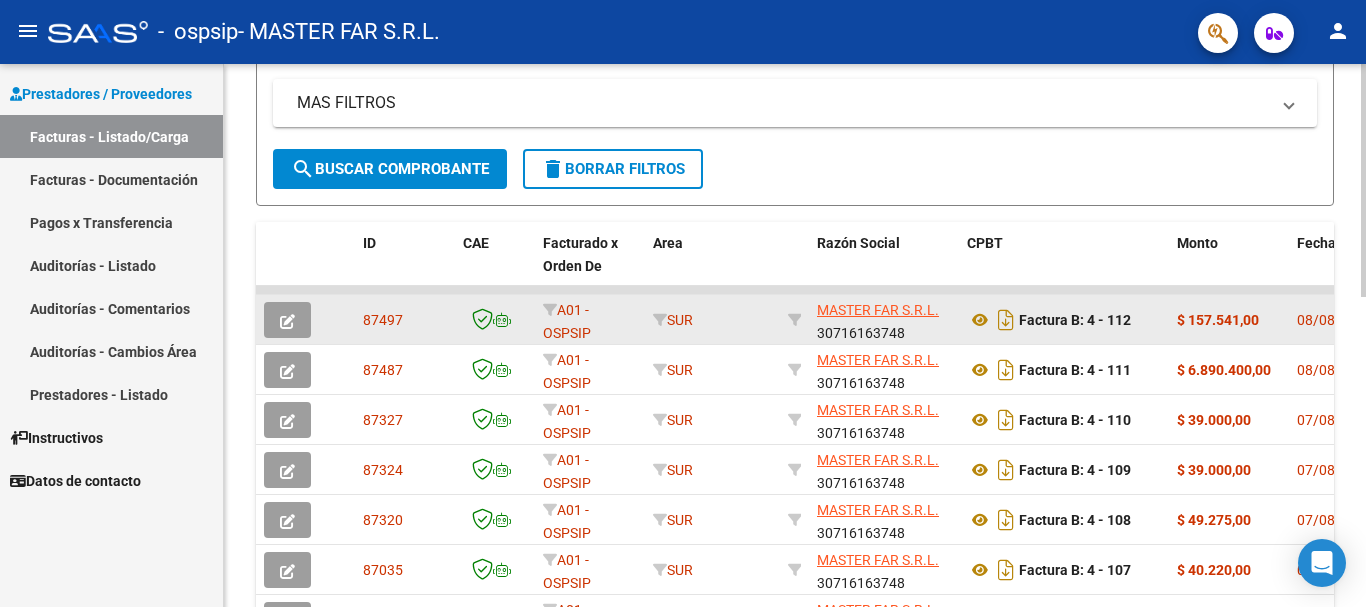 click 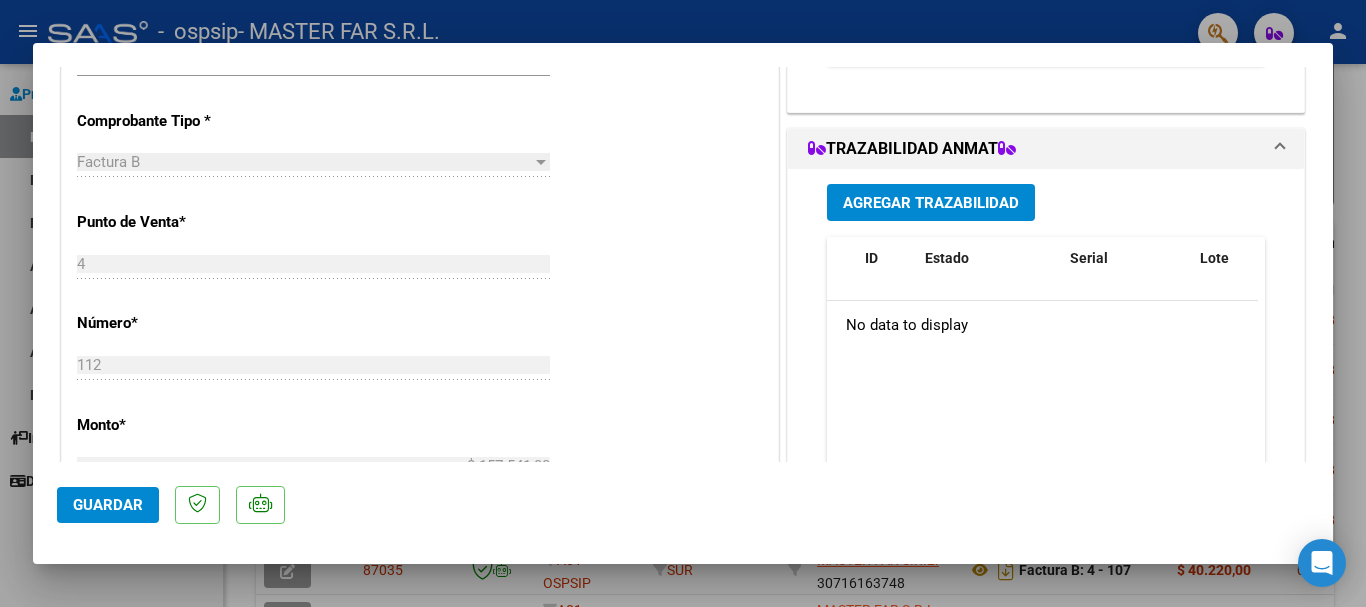 scroll, scrollTop: 500, scrollLeft: 0, axis: vertical 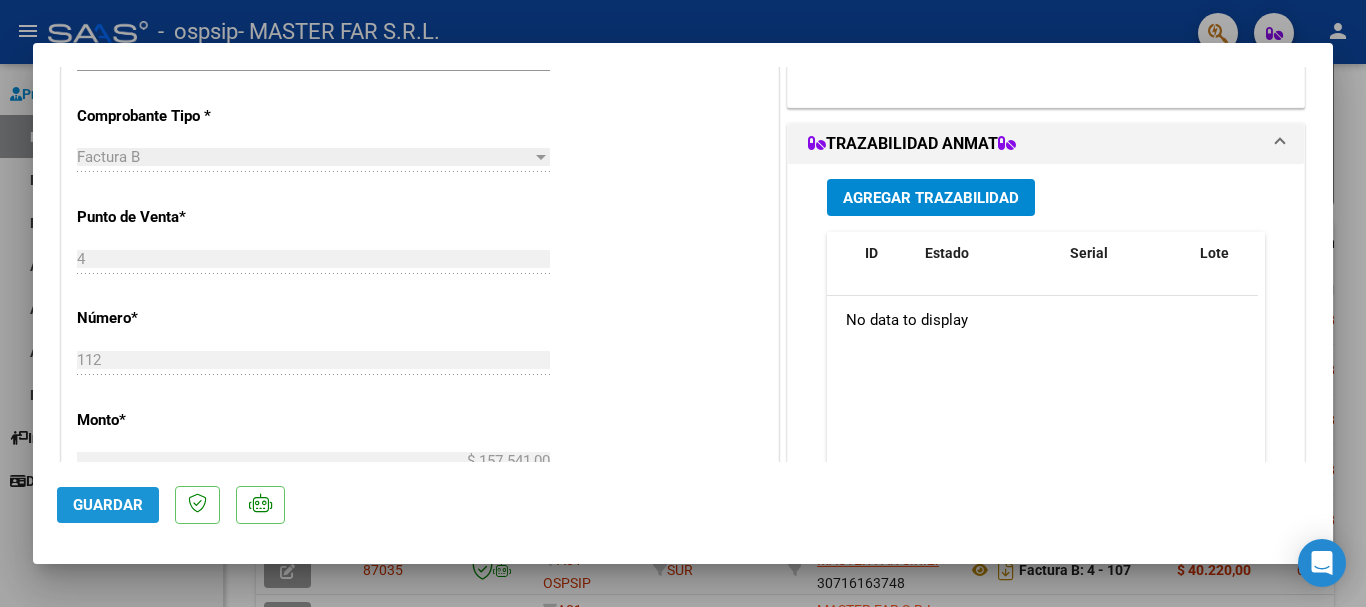 click on "Guardar" 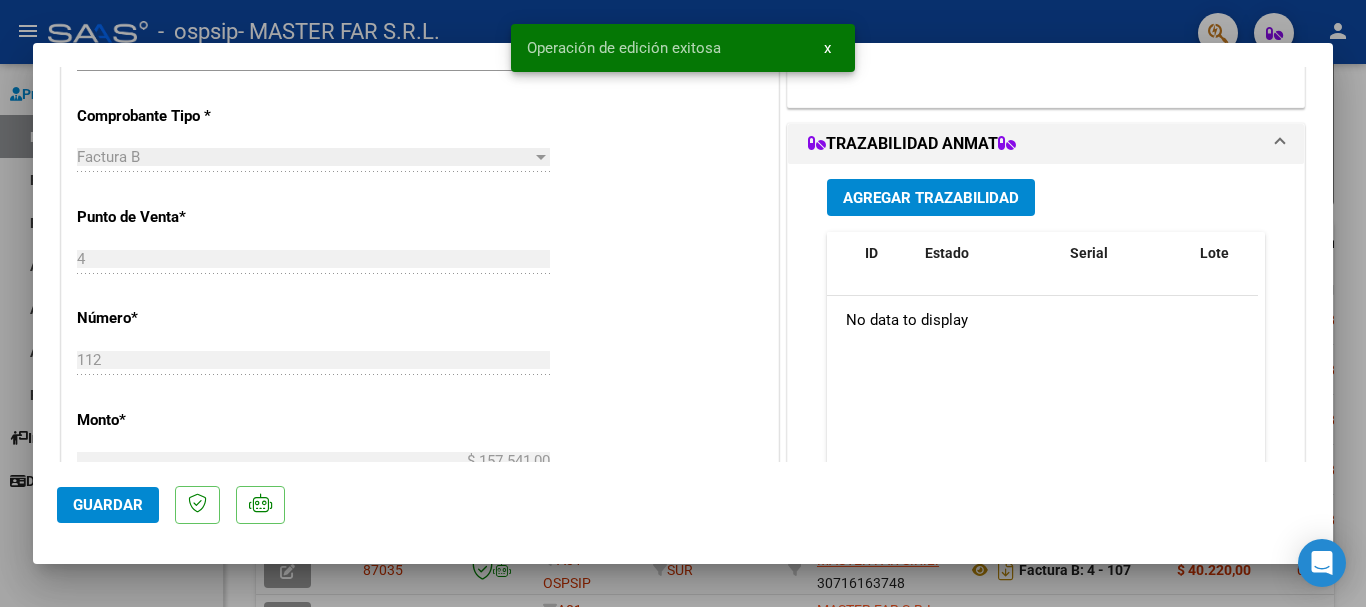click at bounding box center [683, 303] 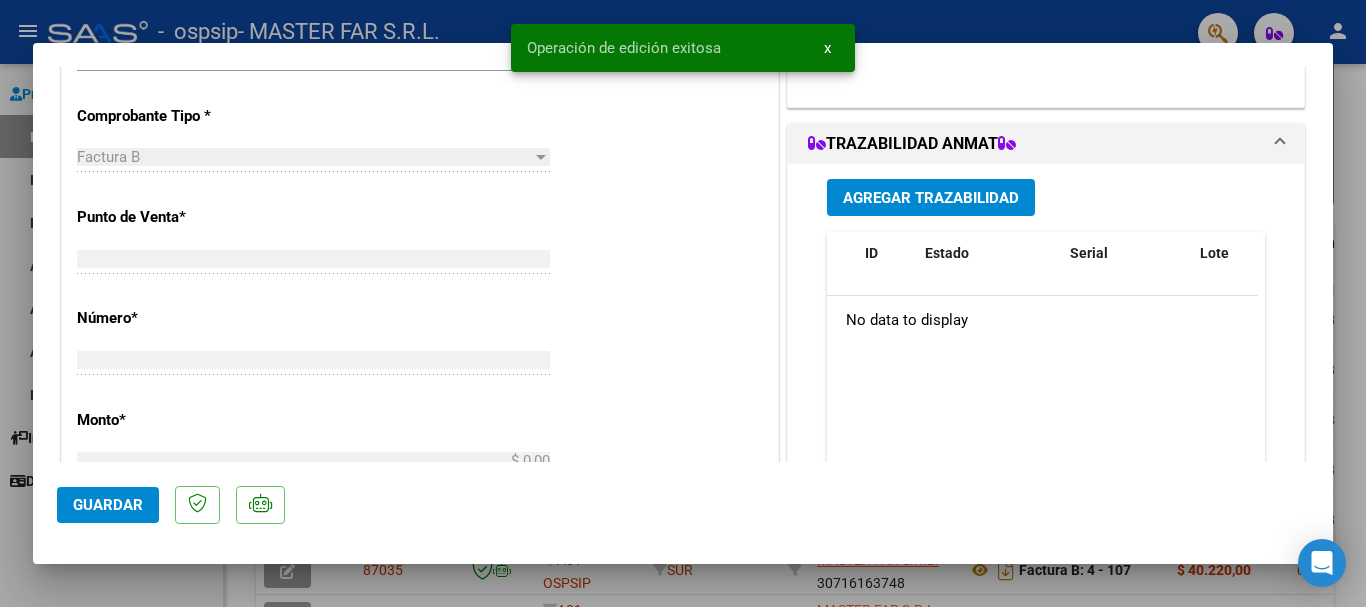 scroll, scrollTop: 0, scrollLeft: 0, axis: both 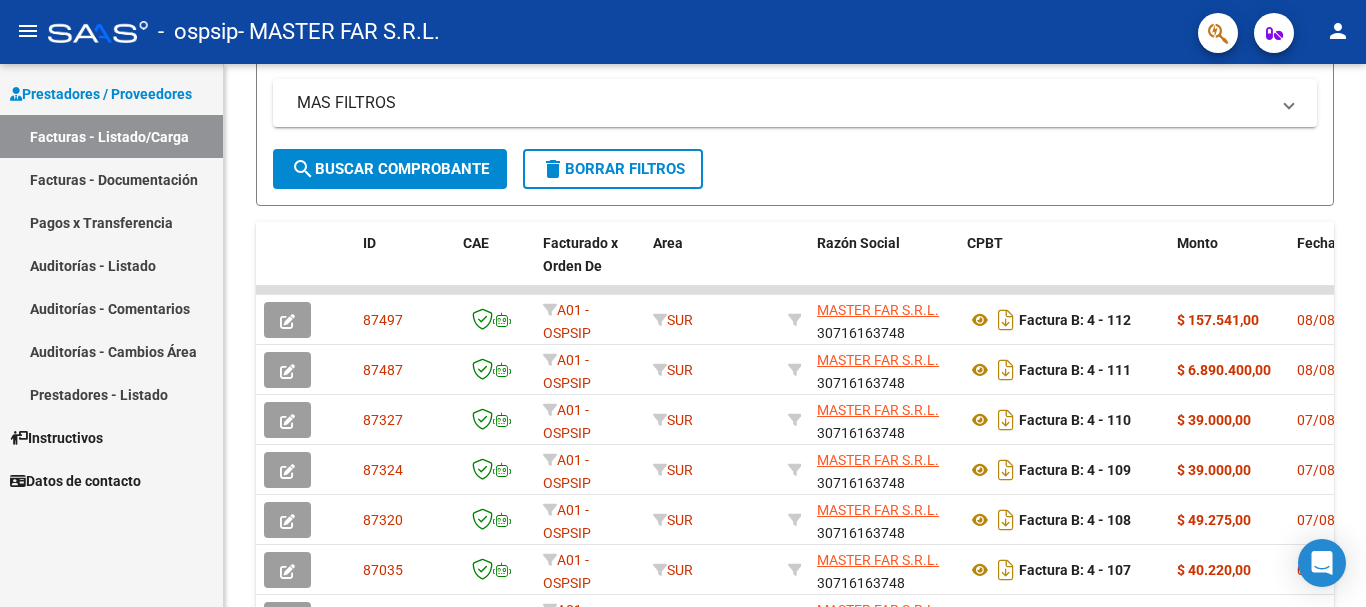 click on "Facturas - Listado/Carga" at bounding box center [111, 136] 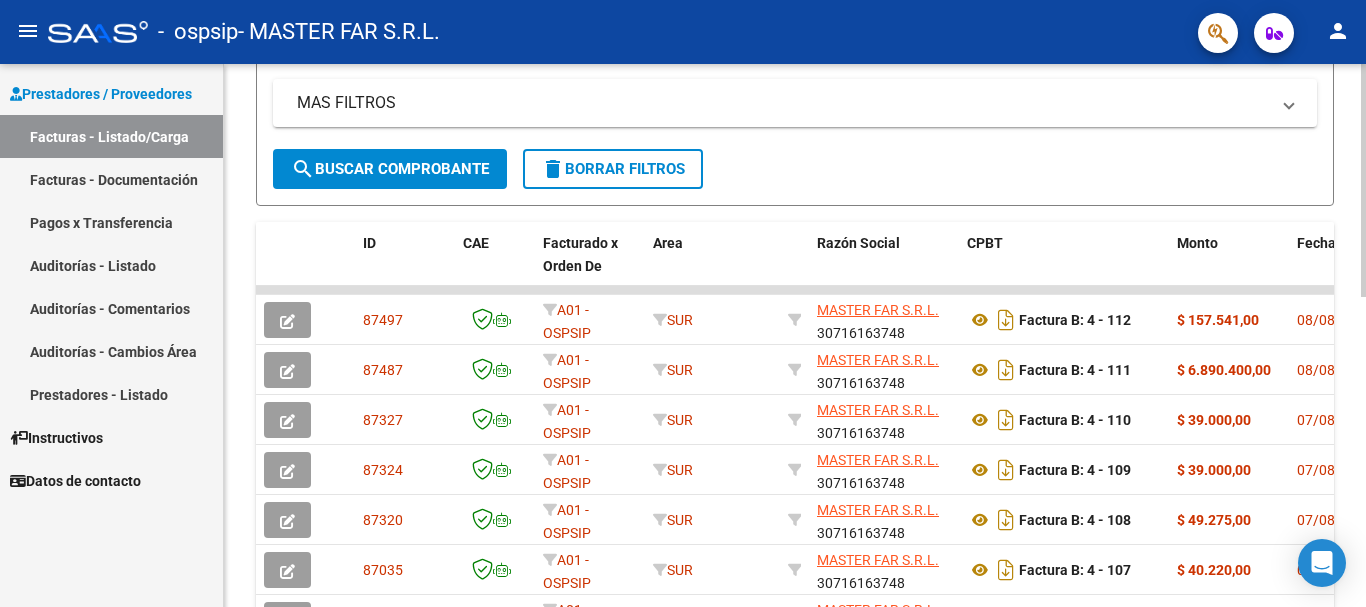 scroll, scrollTop: 0, scrollLeft: 0, axis: both 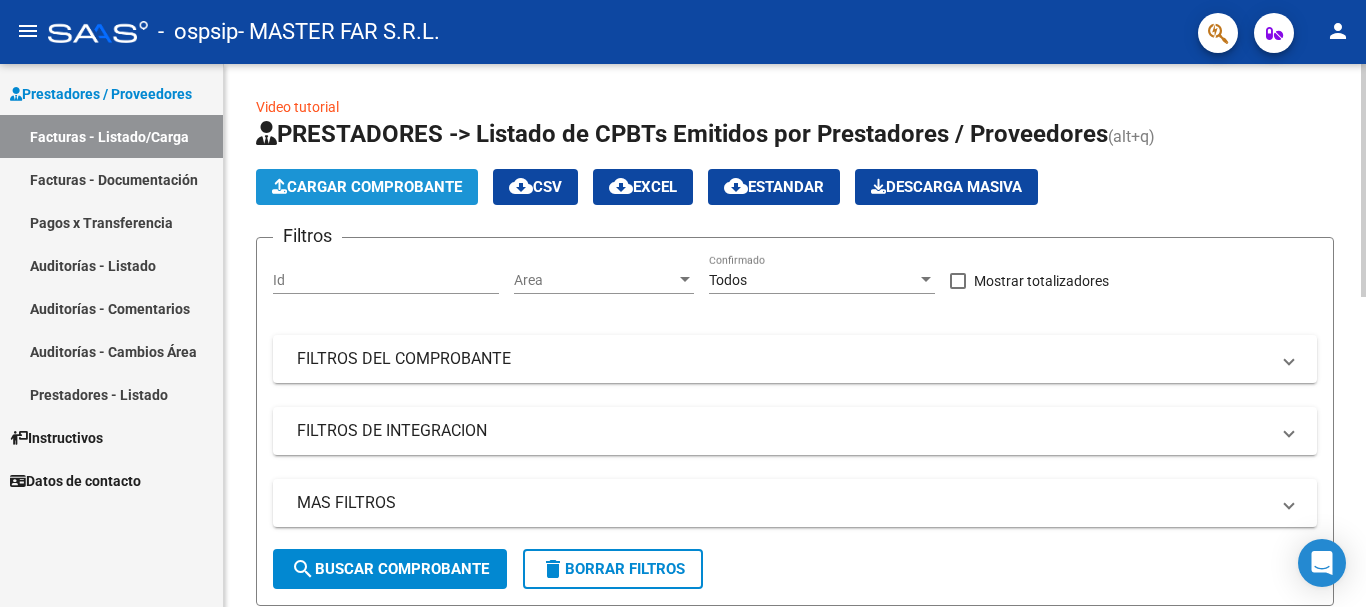 click on "Cargar Comprobante" 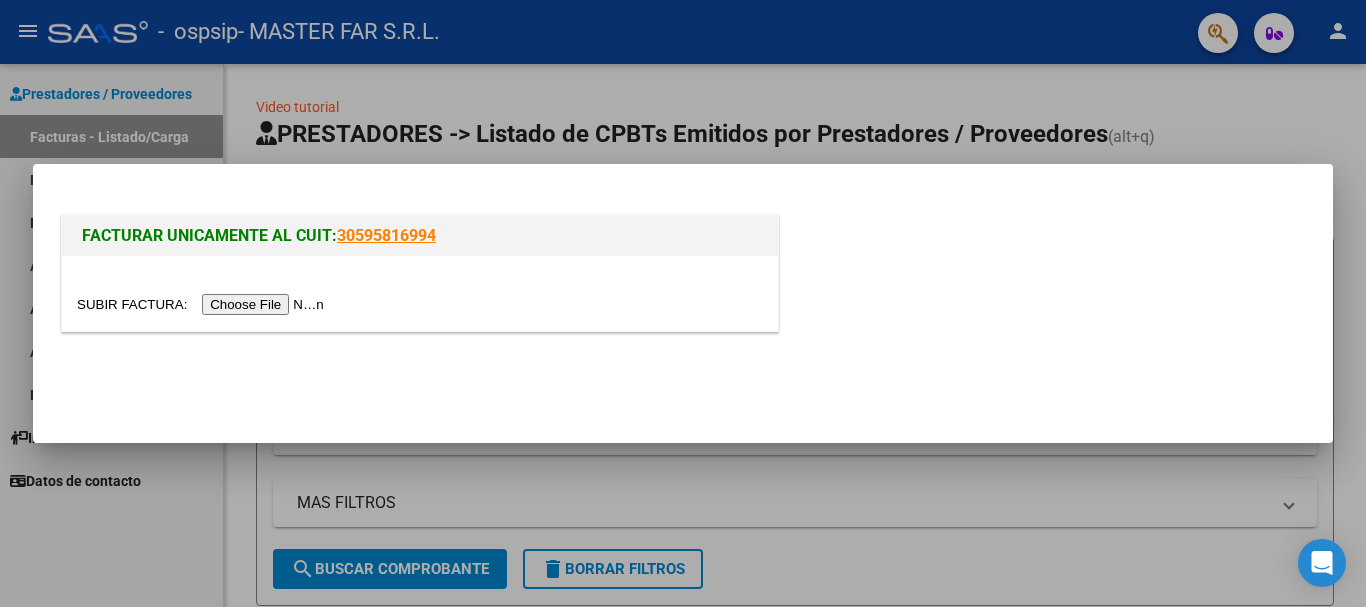 click at bounding box center [203, 304] 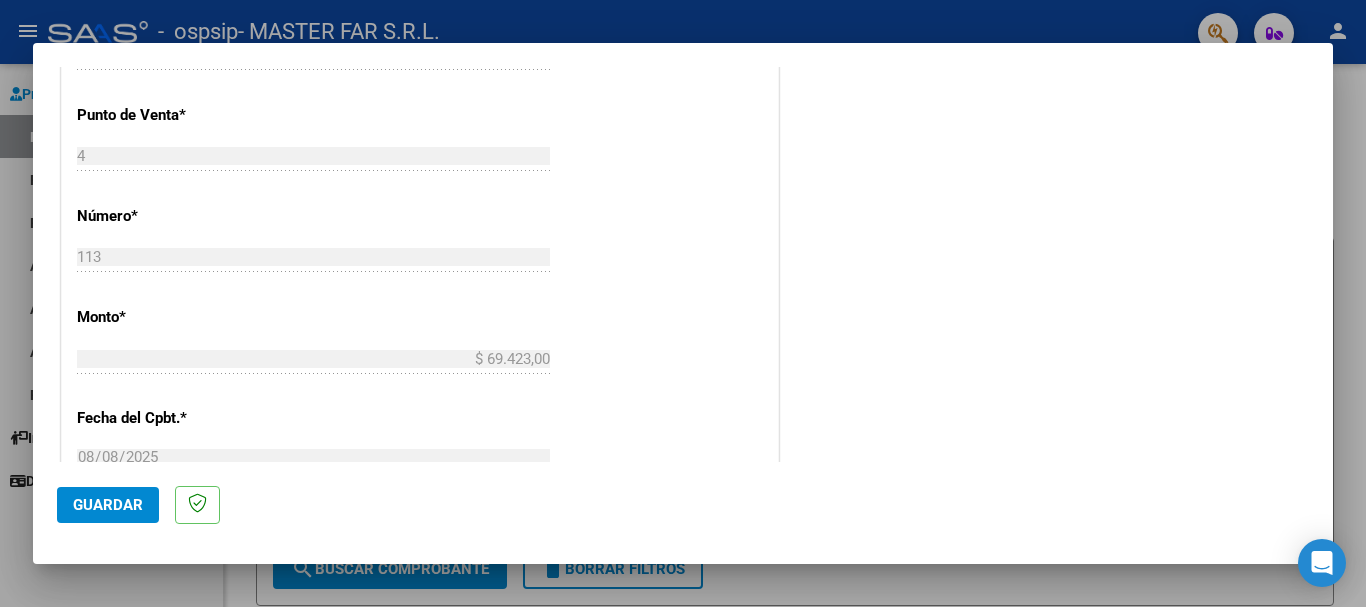 scroll, scrollTop: 1127, scrollLeft: 0, axis: vertical 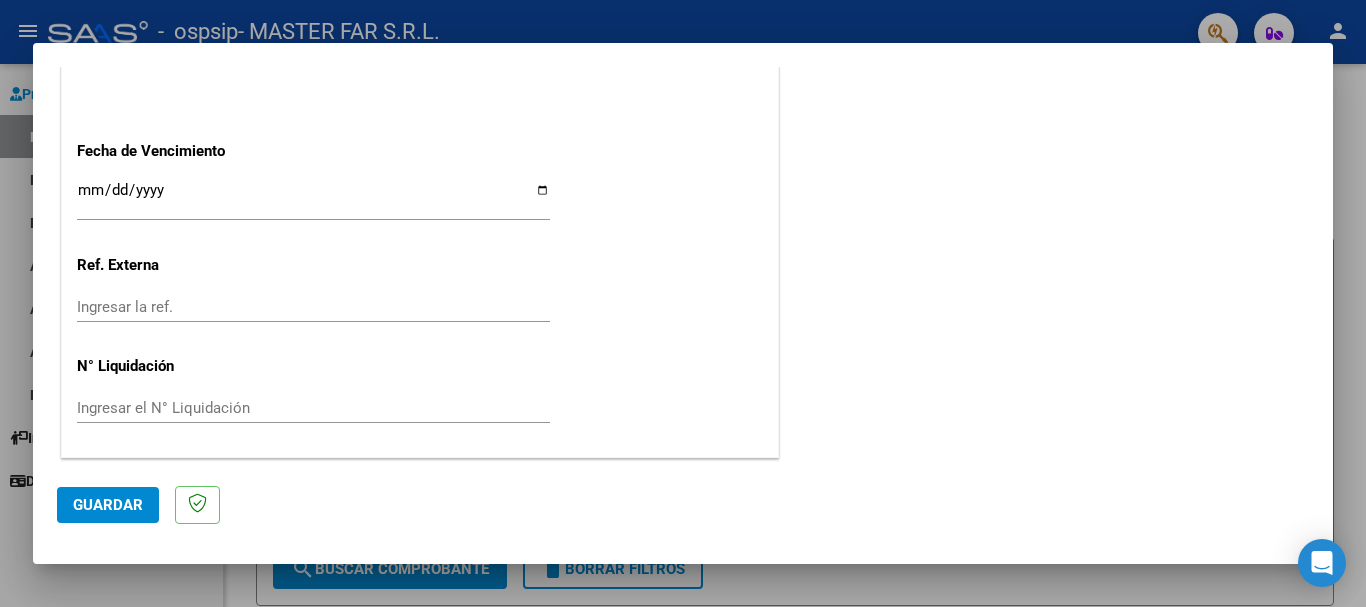 click on "Ingresar la fecha" 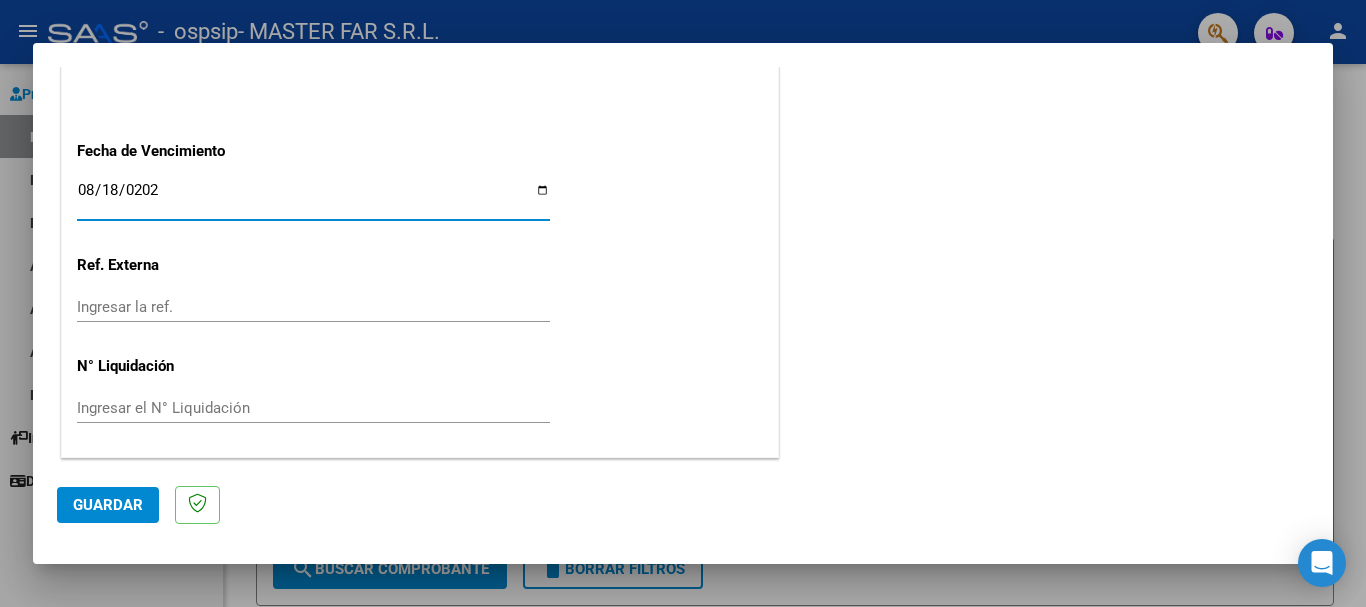 type on "2025-08-18" 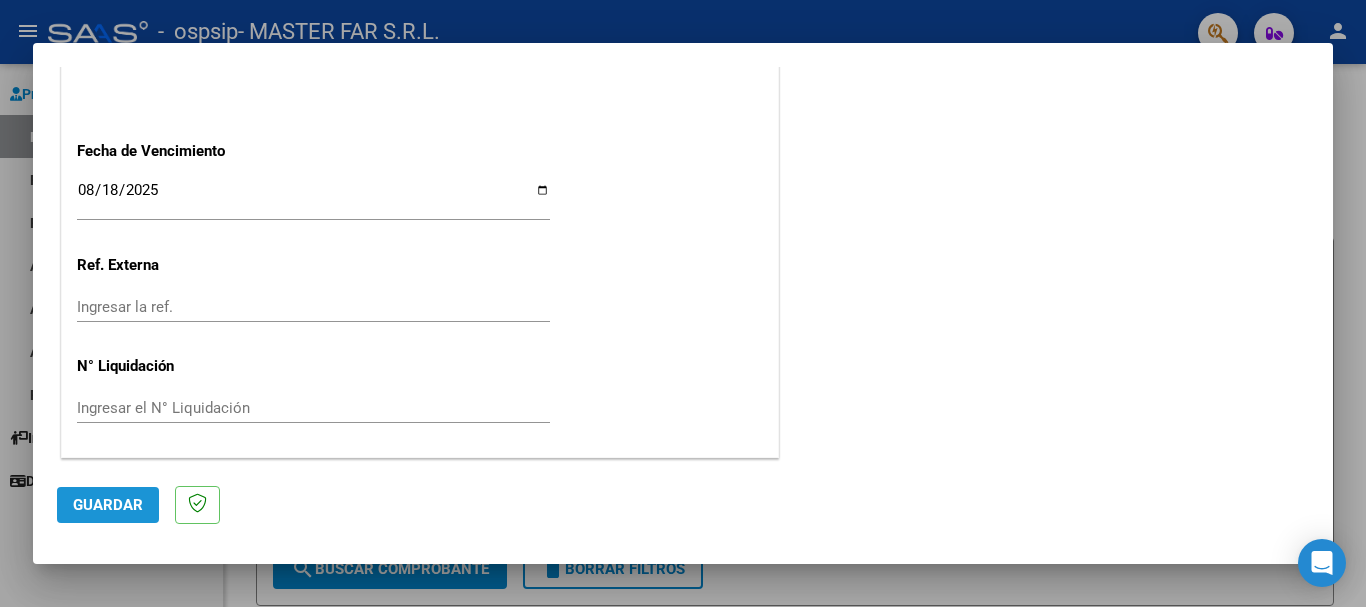 click on "Guardar" 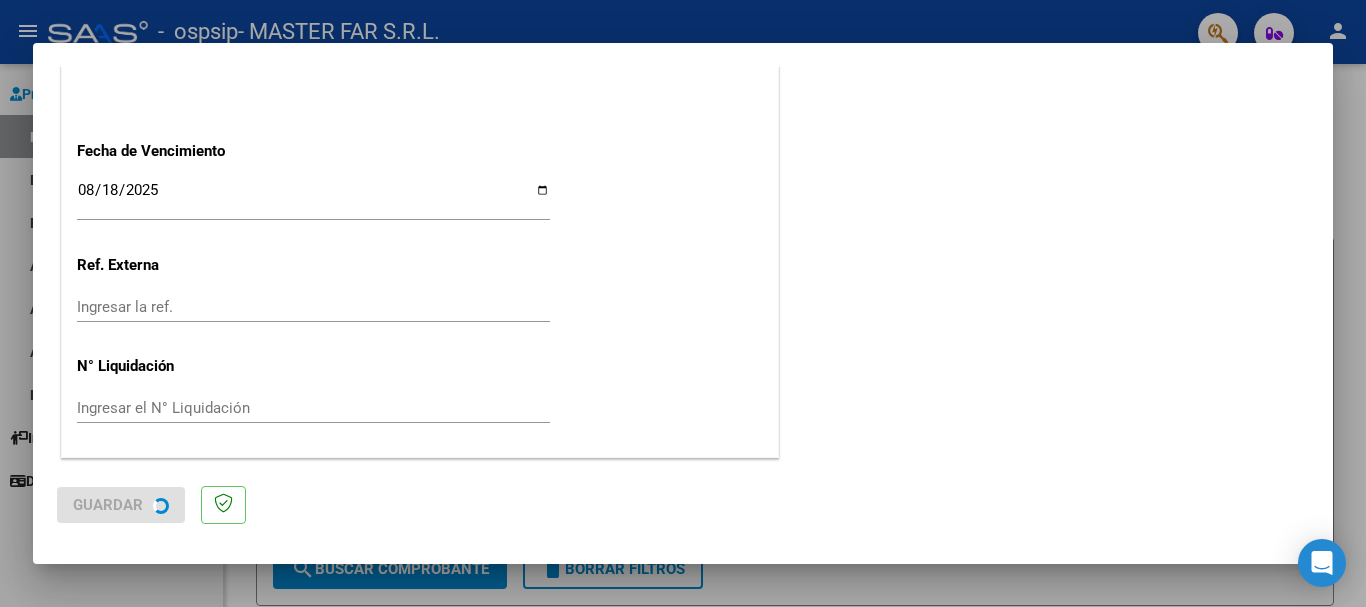 scroll, scrollTop: 0, scrollLeft: 0, axis: both 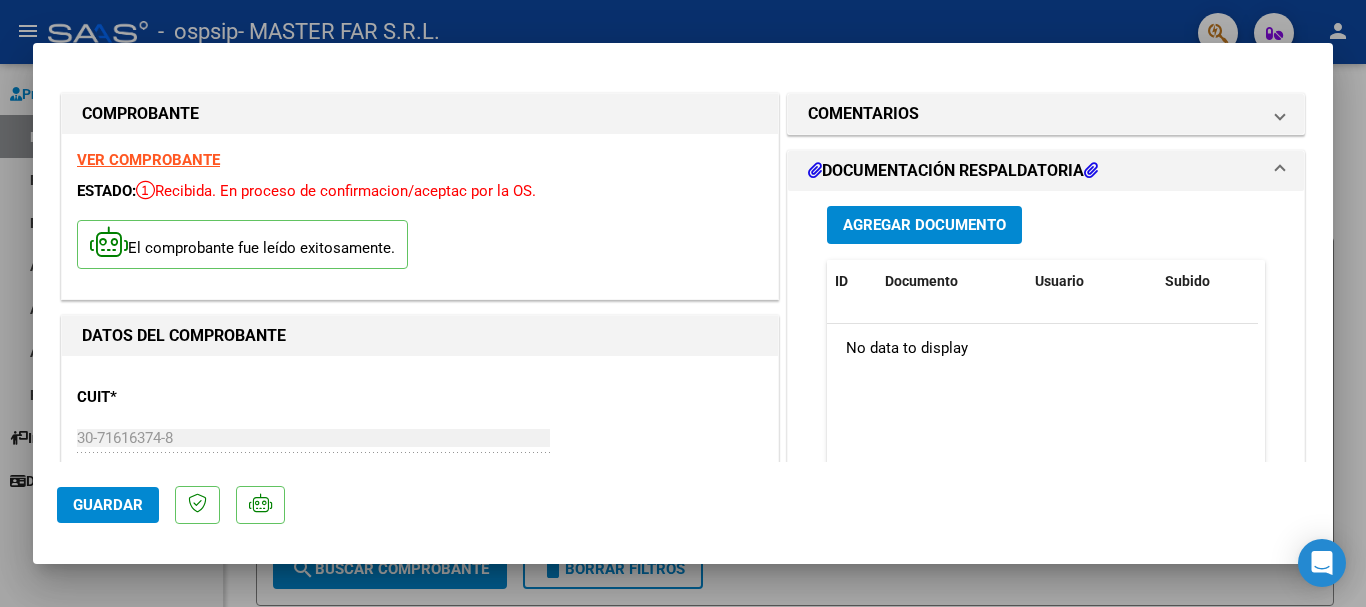 click on "Agregar Documento" at bounding box center [924, 226] 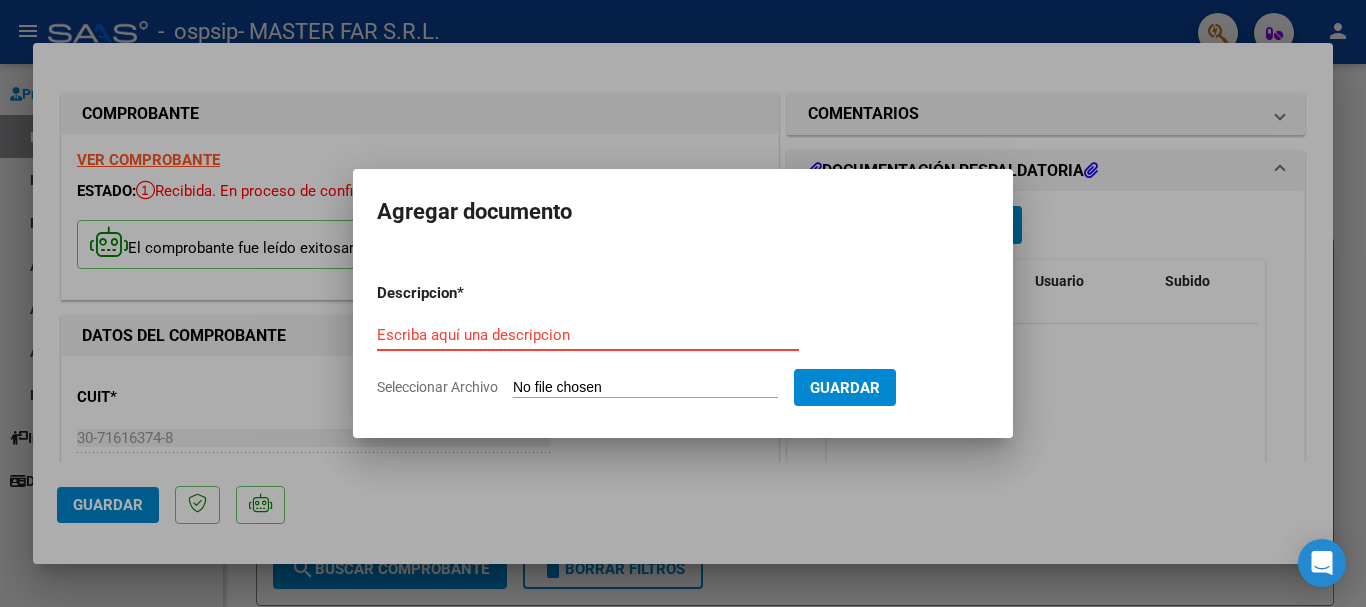 click on "Escriba aquí una descripcion" at bounding box center (588, 335) 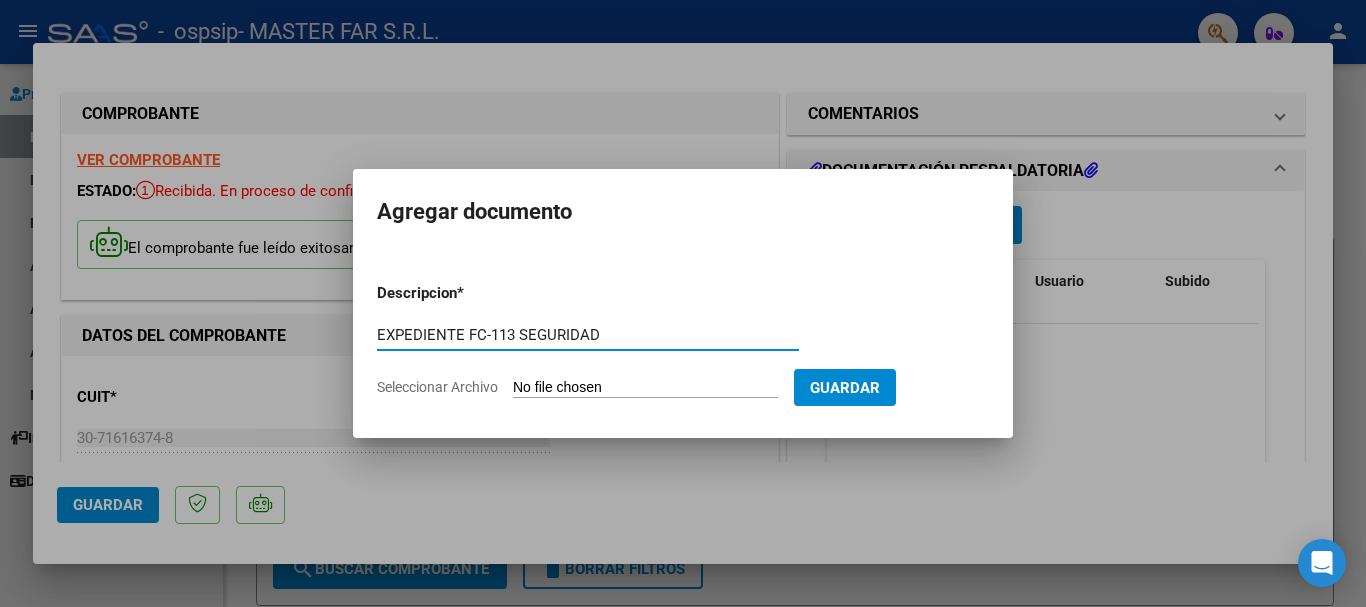 type on "EXPEDIENTE FC-113 SEGURIDAD" 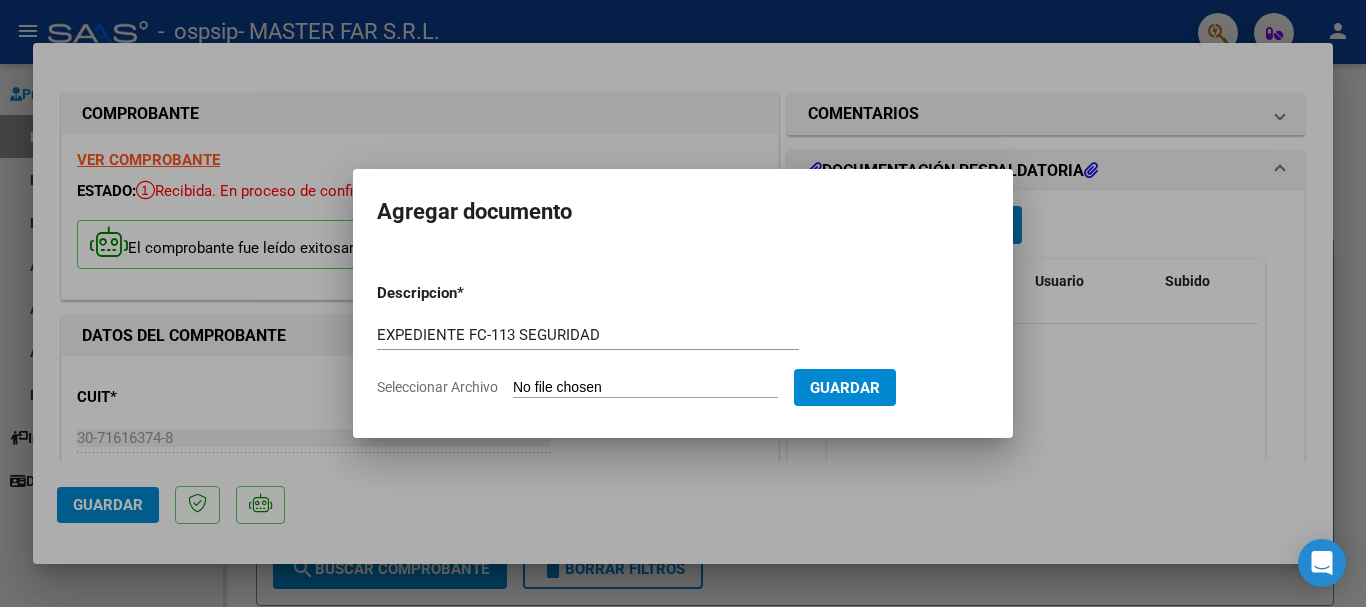 type on "C:\fakepath\EXPEDIENTE FC-113 SEGURIDAD.pdf" 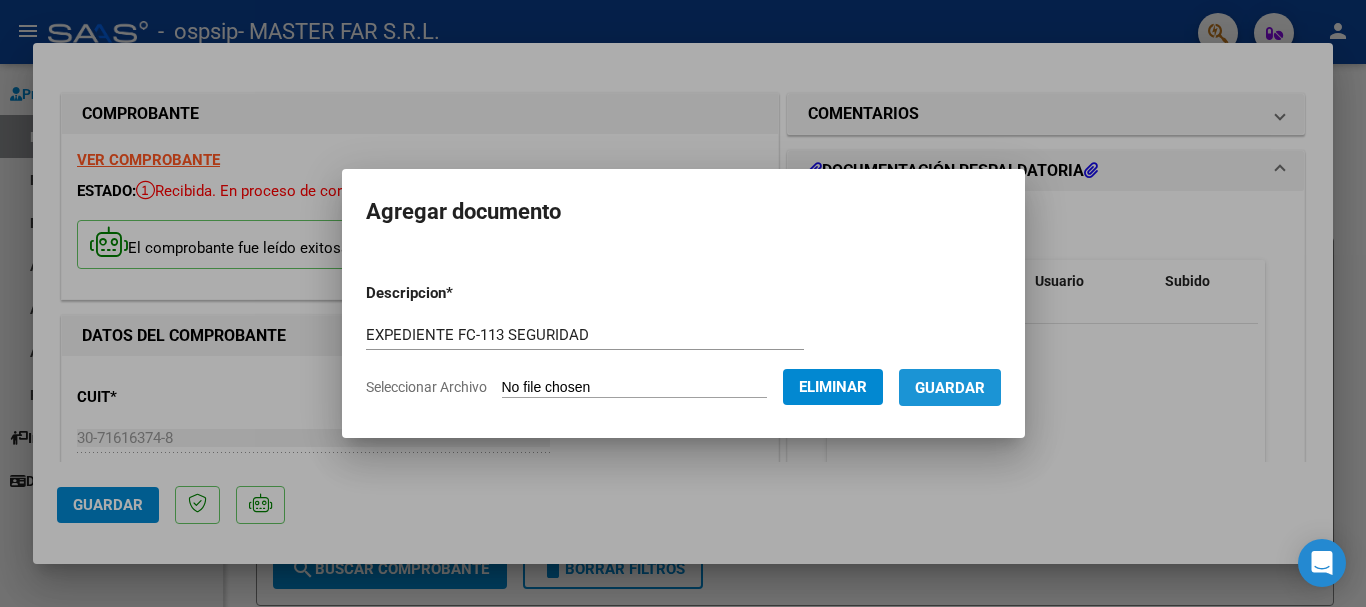 click on "Guardar" at bounding box center [950, 388] 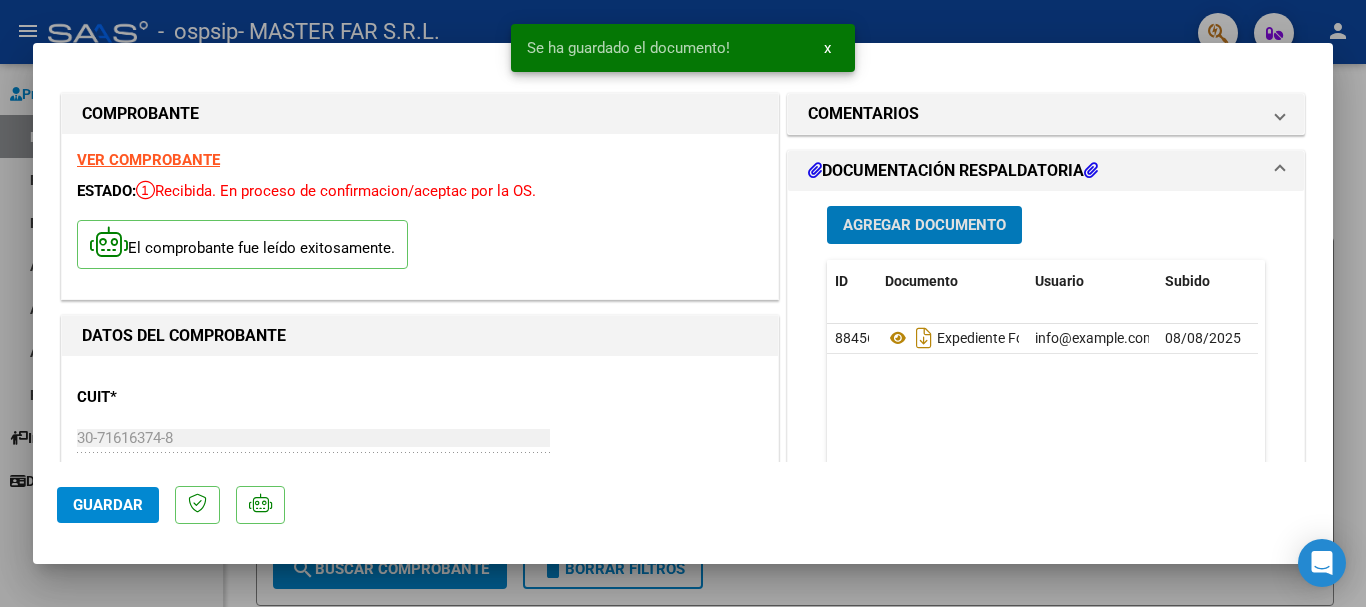 scroll, scrollTop: 600, scrollLeft: 0, axis: vertical 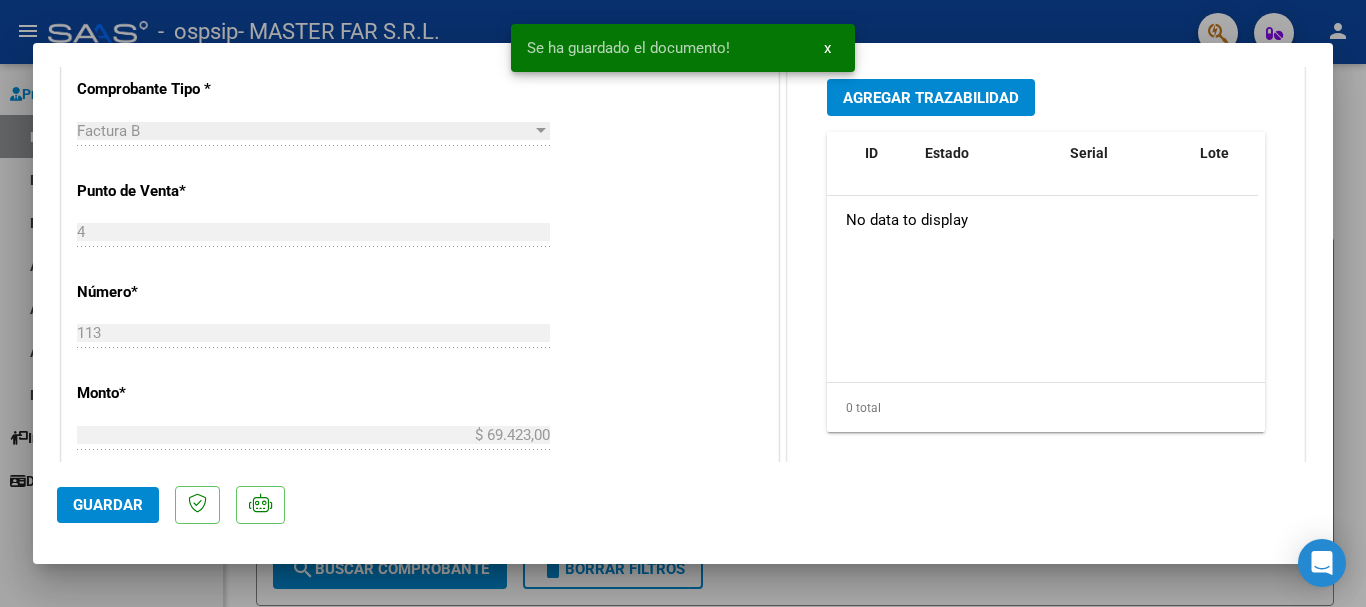 click on "Se ha guardado el documento! x" at bounding box center (683, 48) 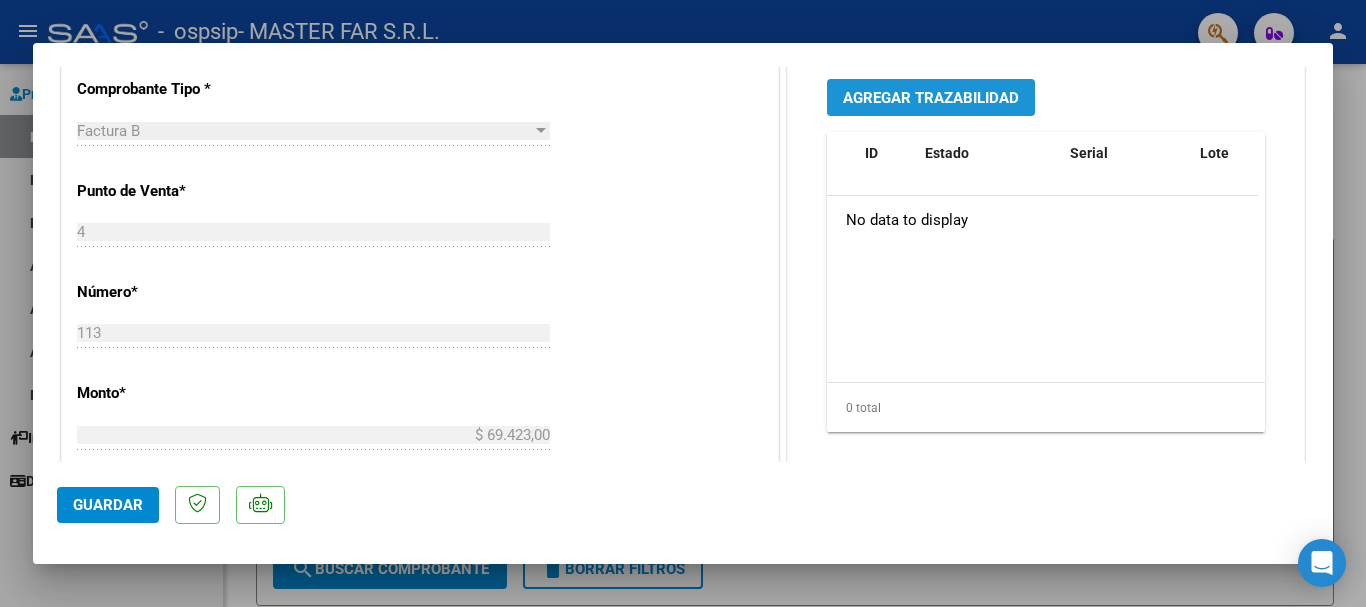 click on "Agregar Trazabilidad" at bounding box center [931, 98] 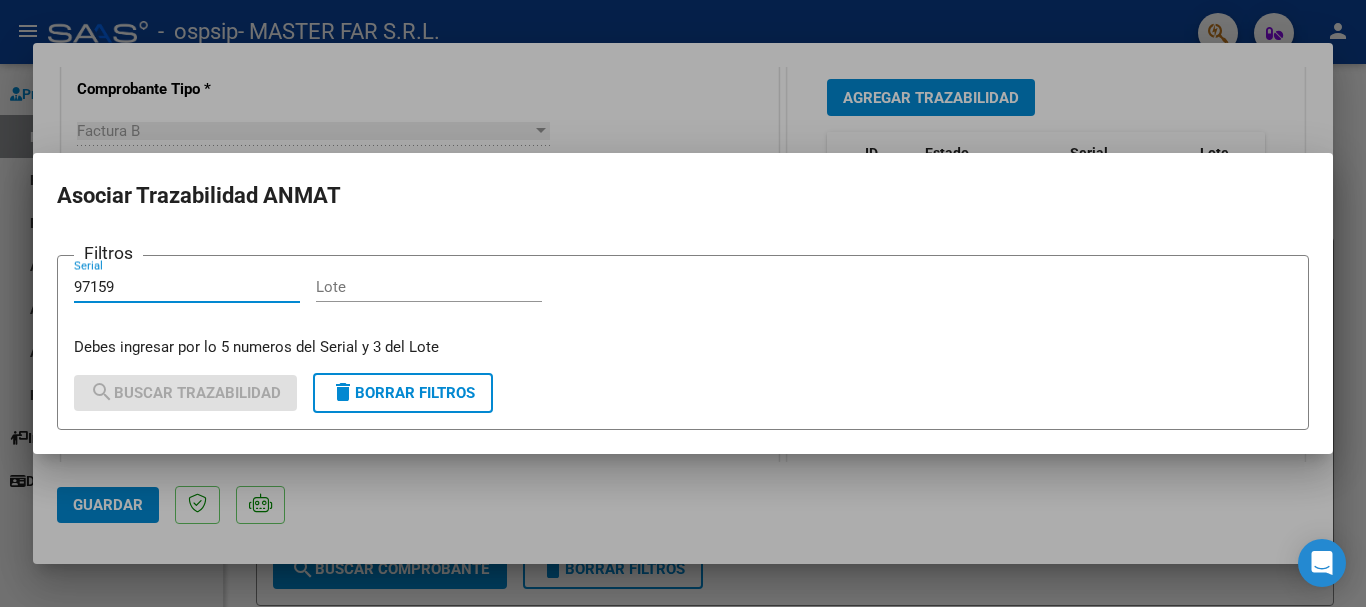 type on "97159" 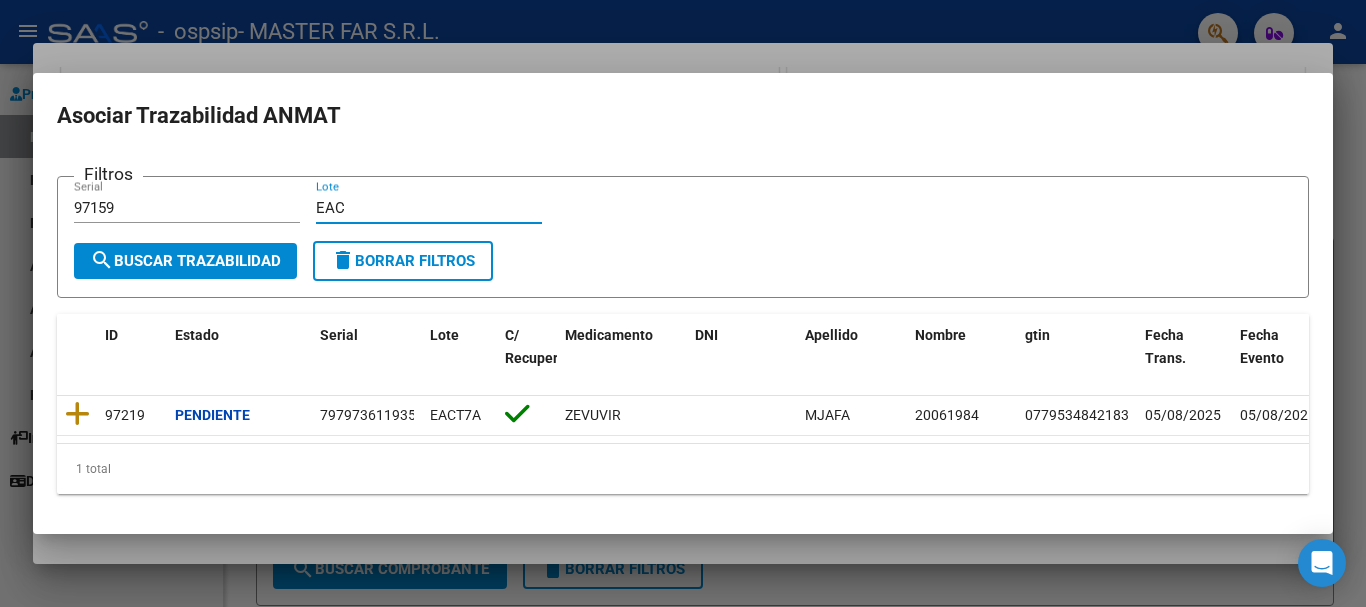 type on "EAC" 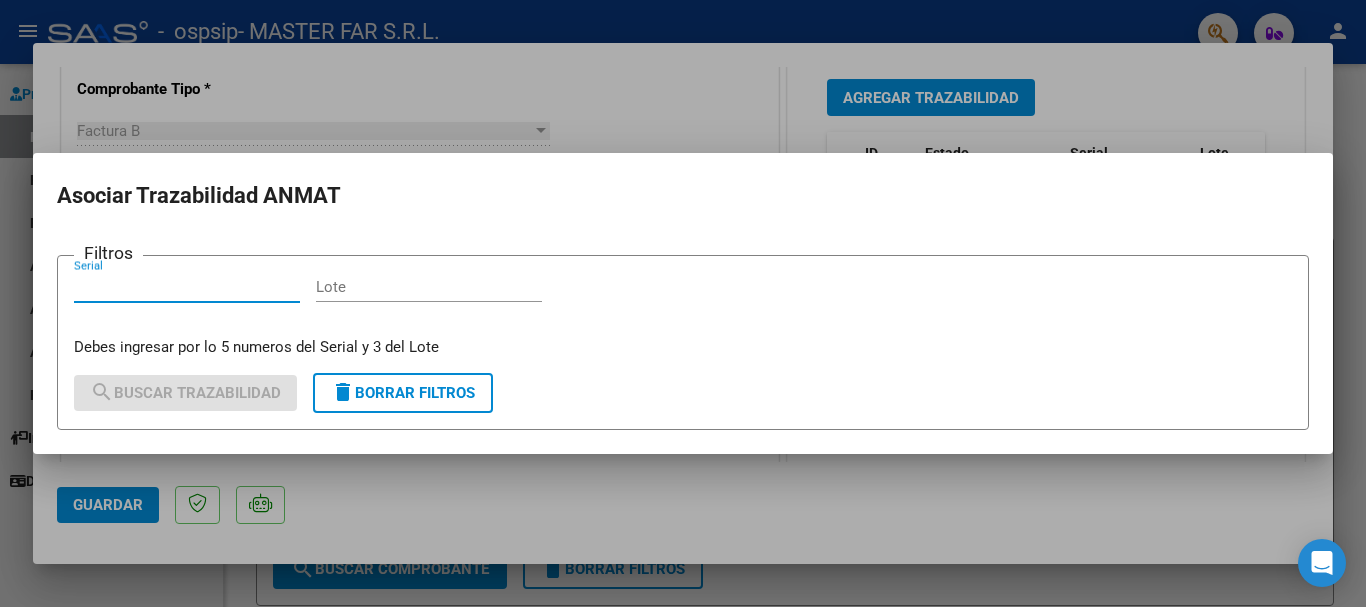 click on "Serial" at bounding box center [187, 287] 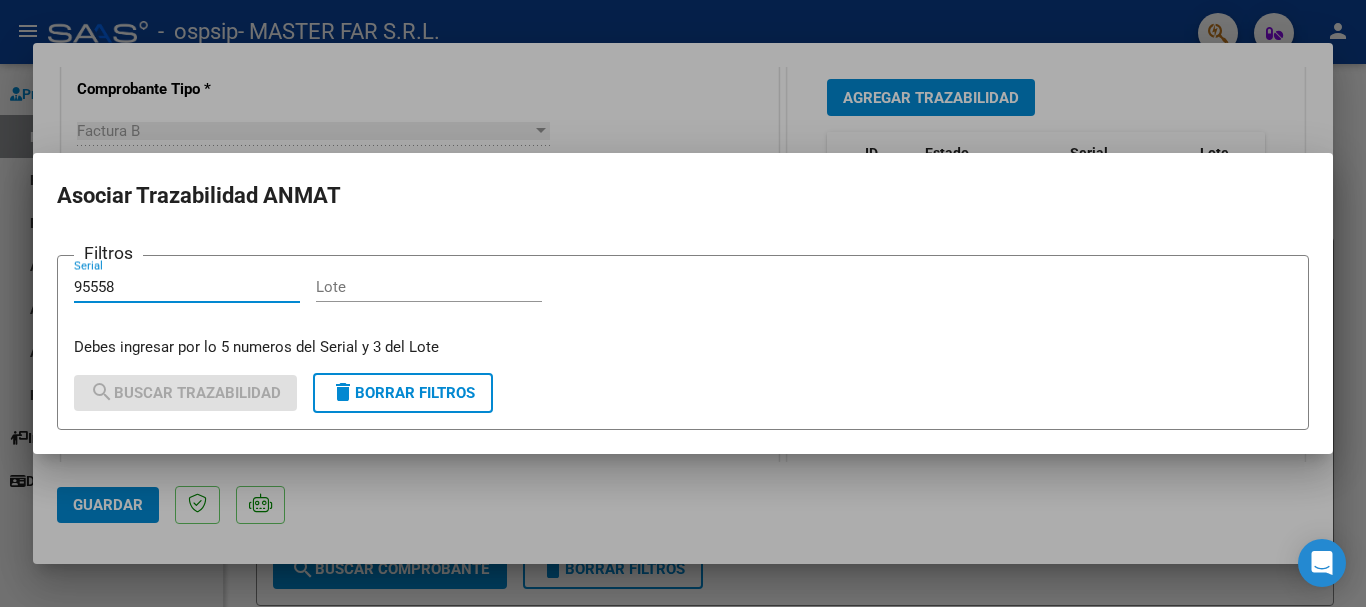 type on "95558" 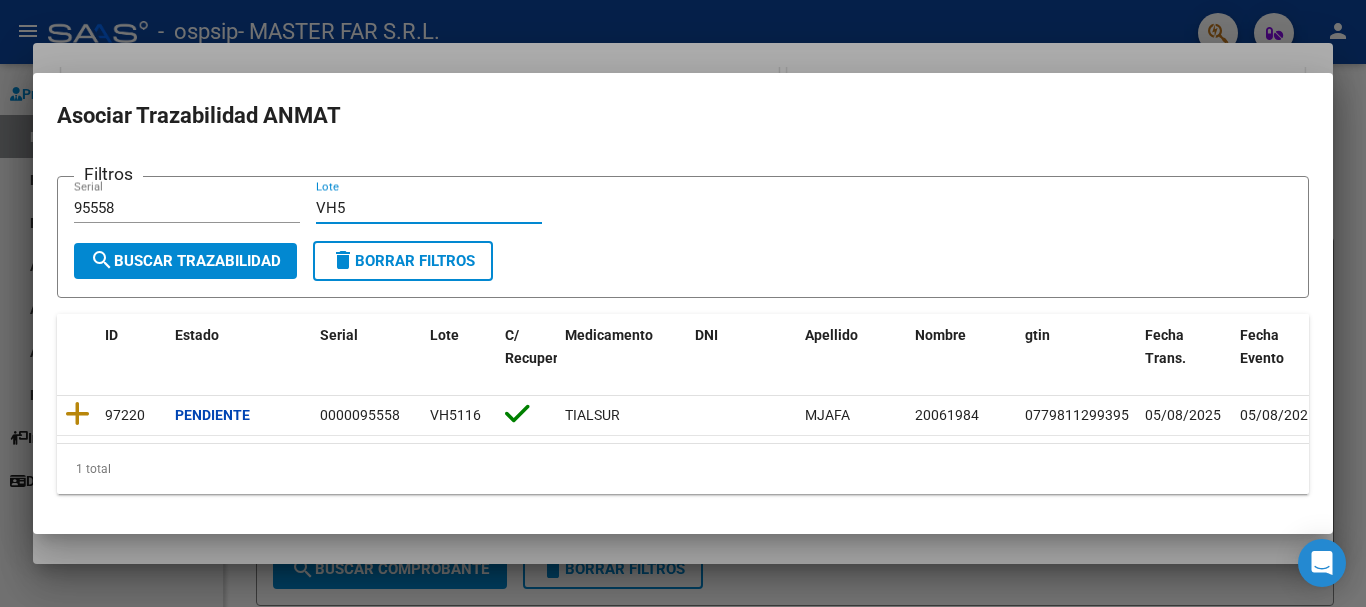 type on "VH5" 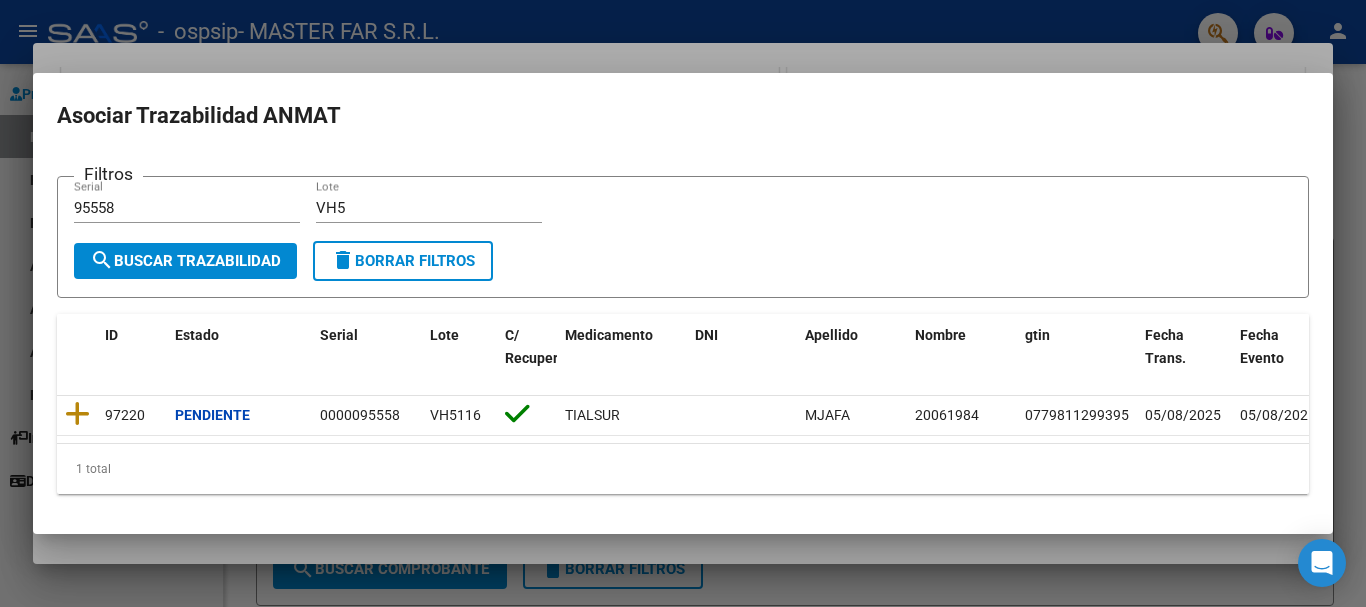 click at bounding box center (683, 303) 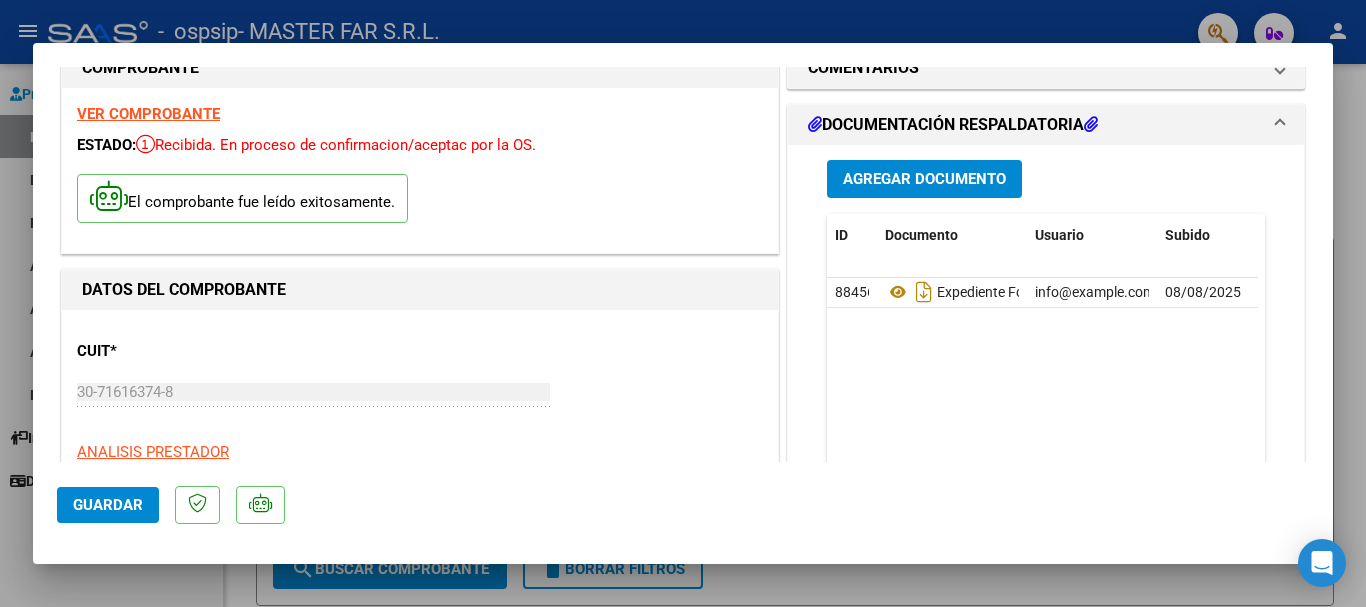 scroll, scrollTop: 0, scrollLeft: 0, axis: both 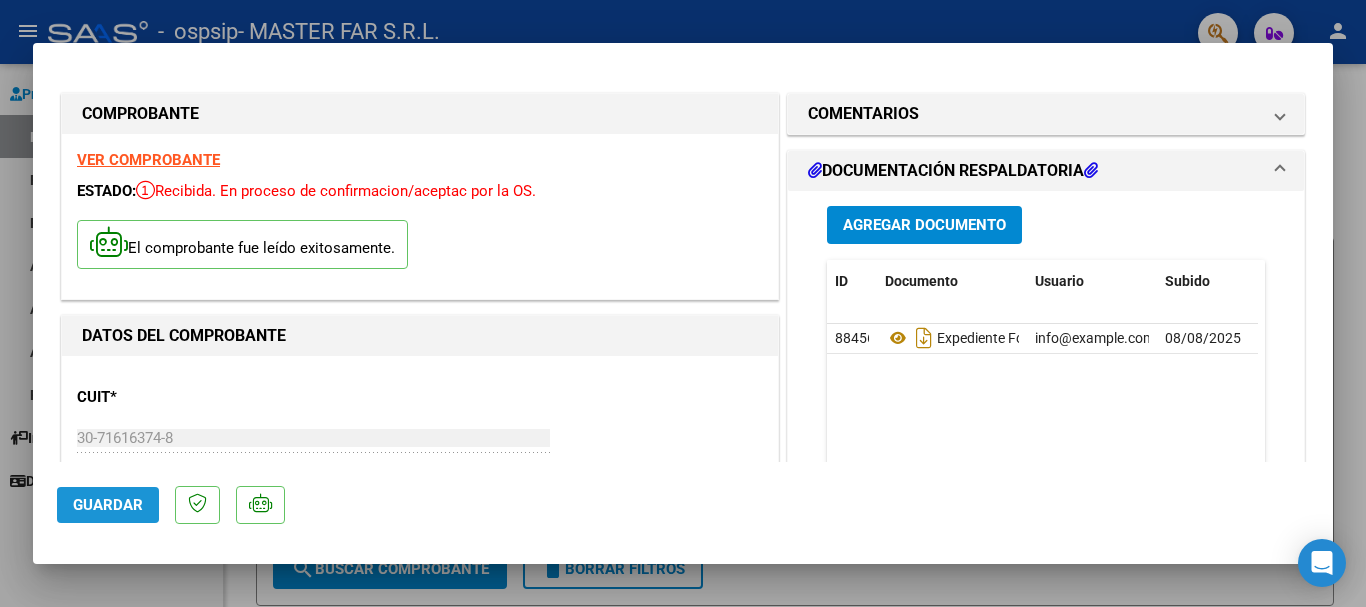 click on "Guardar" 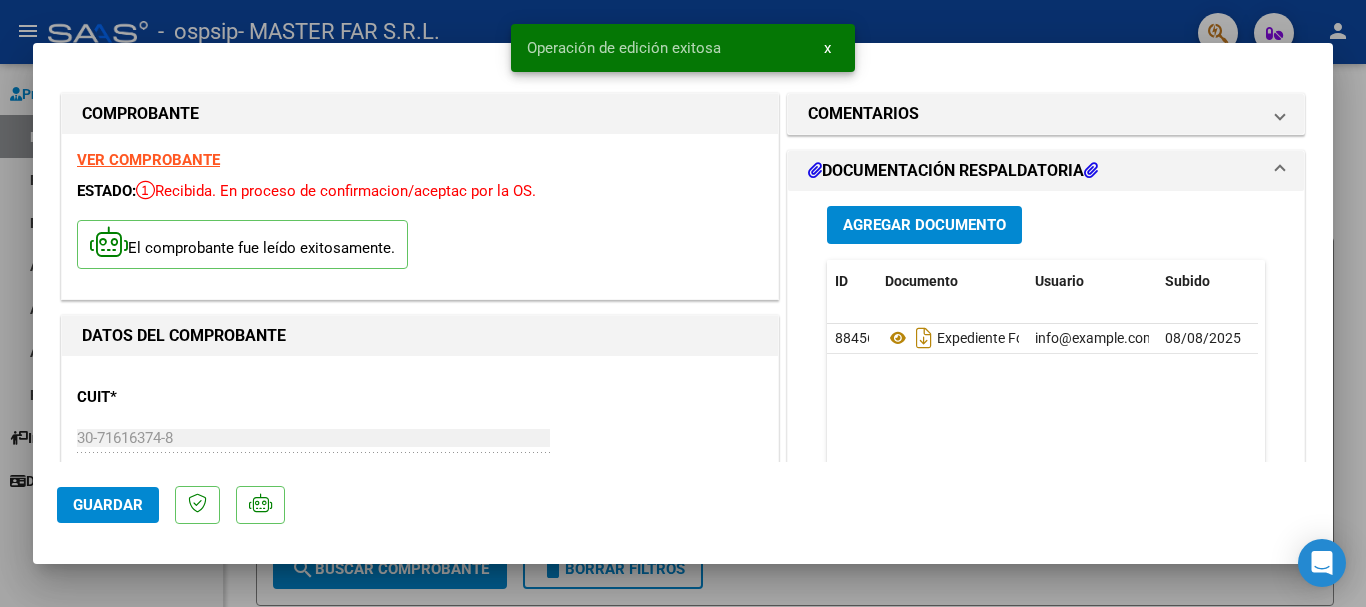 click at bounding box center [683, 303] 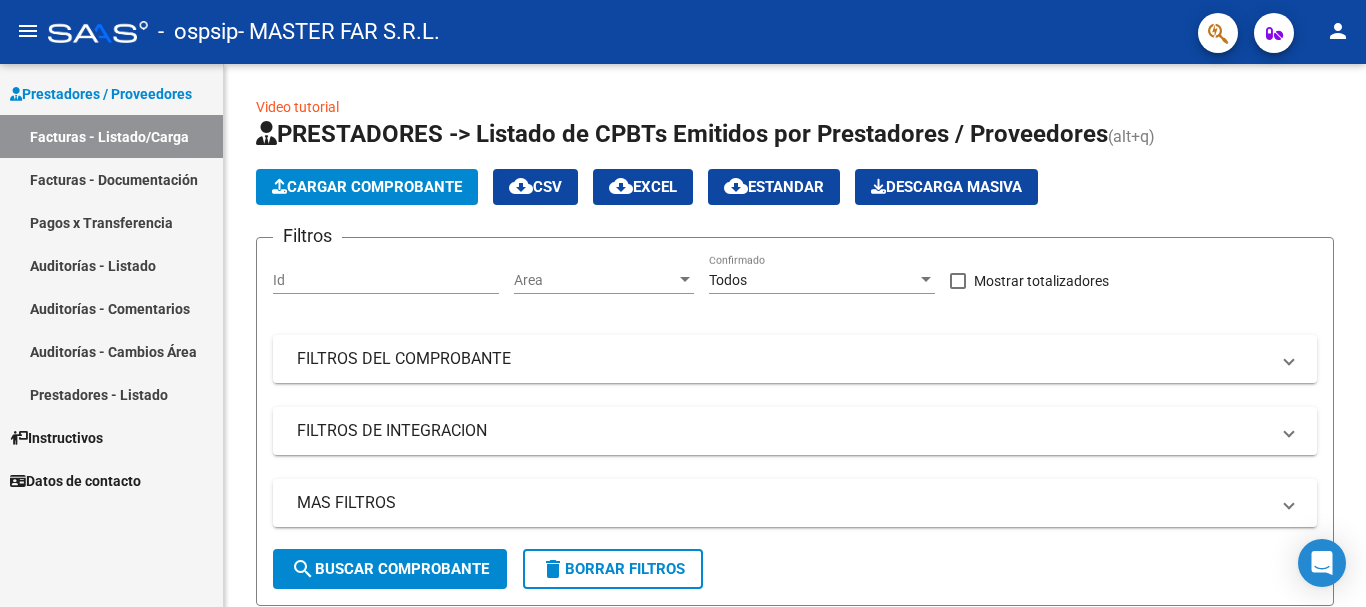 click on "Facturas - Documentación" at bounding box center [111, 179] 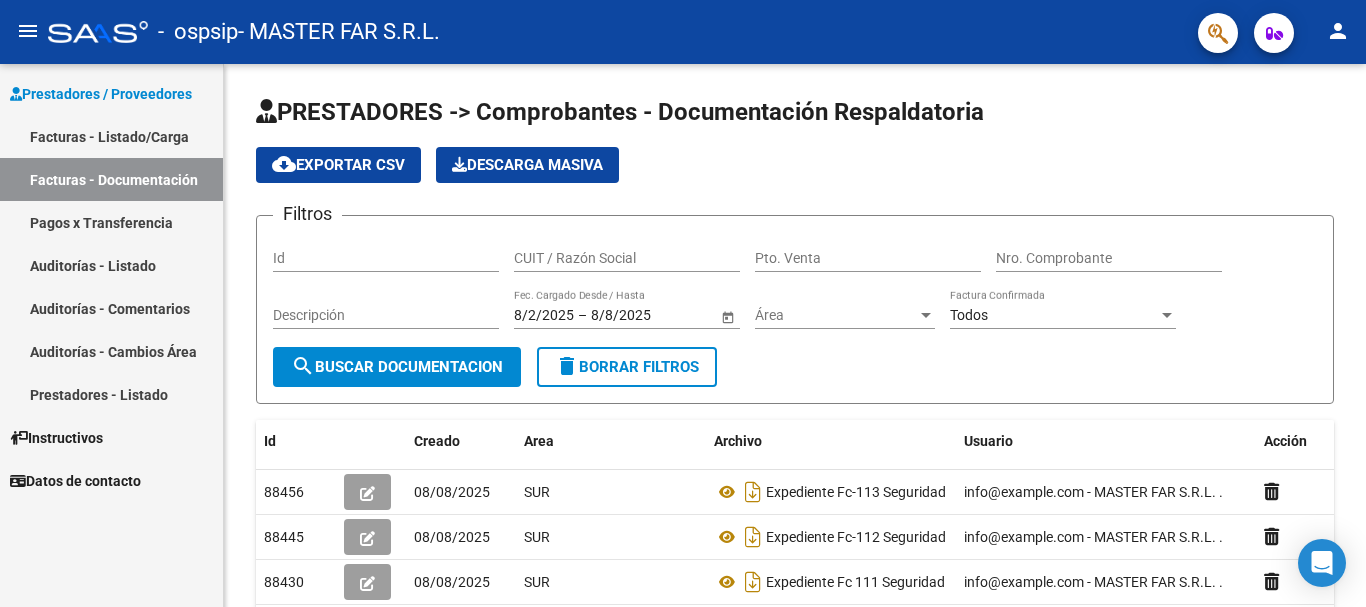 click on "Facturas - Documentación" at bounding box center (111, 179) 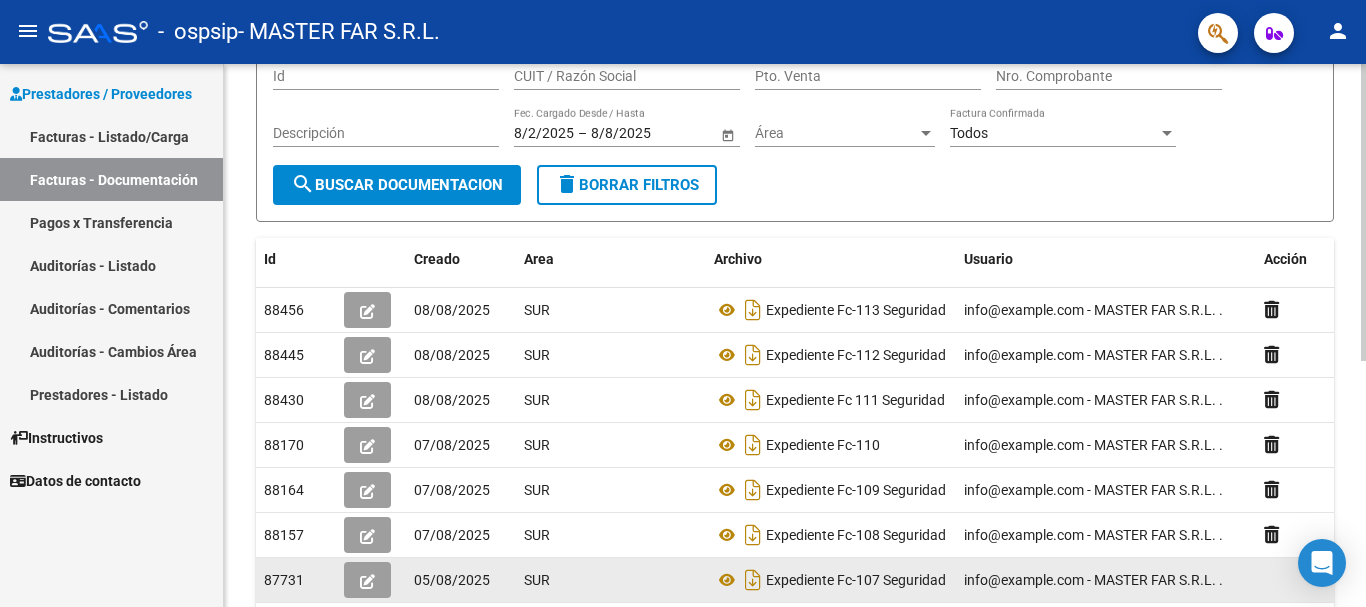 scroll, scrollTop: 0, scrollLeft: 0, axis: both 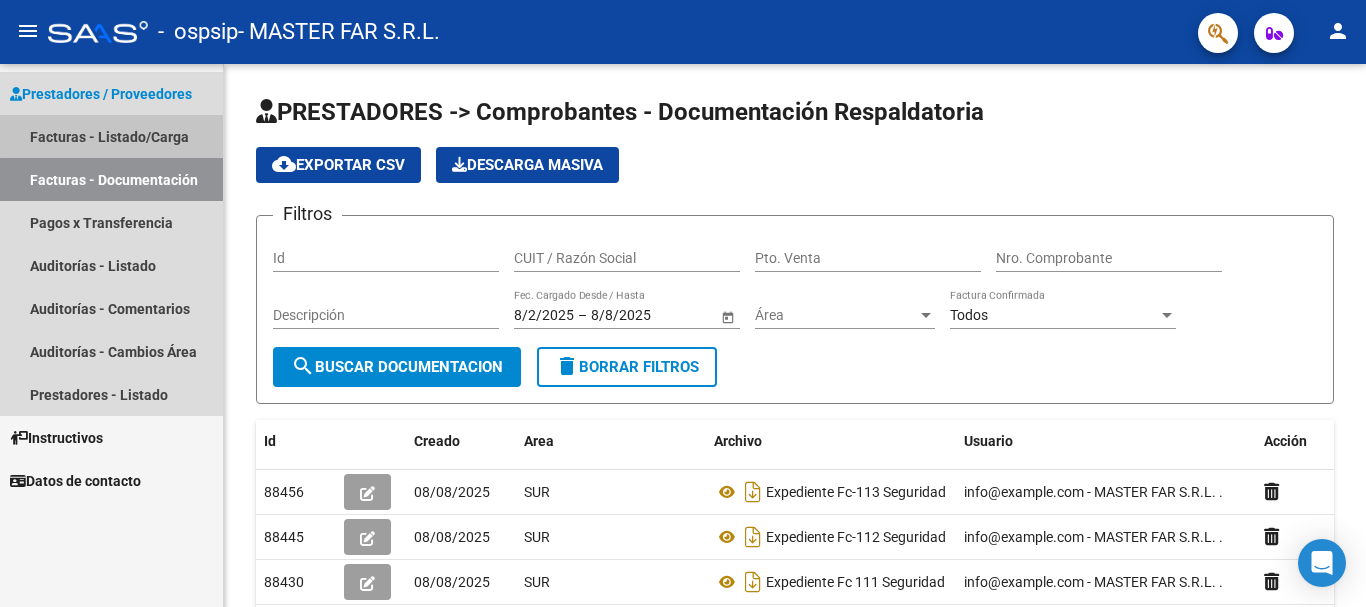 click on "Facturas - Listado/Carga" at bounding box center [111, 136] 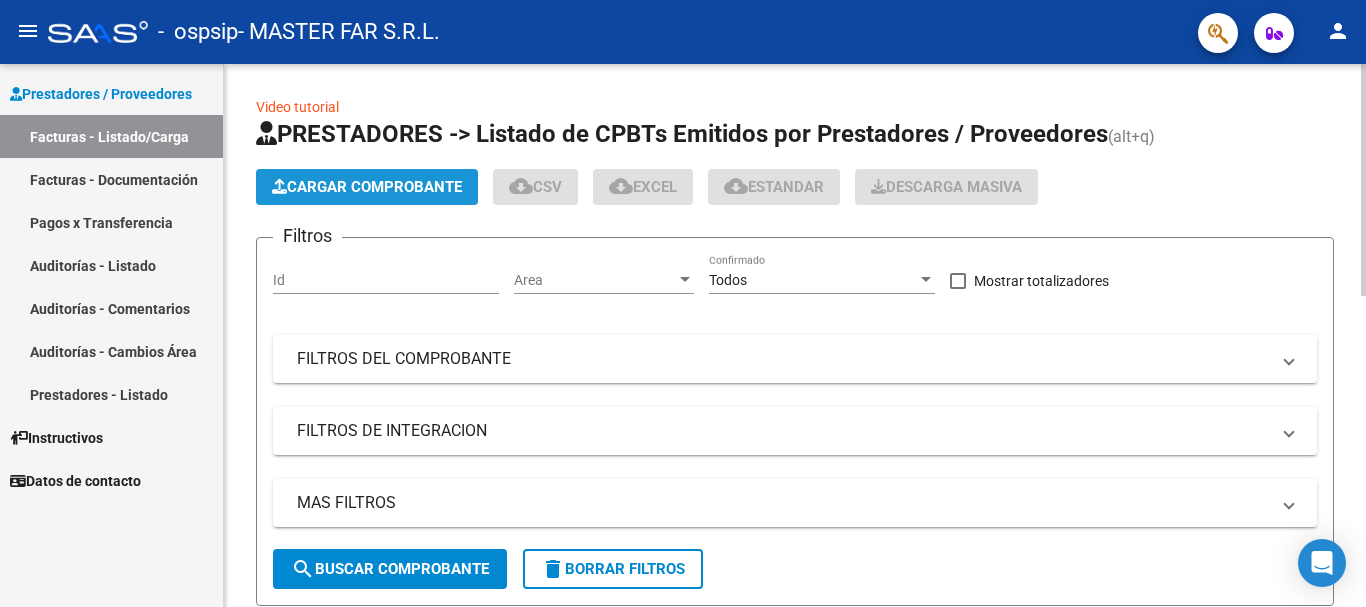 click on "Cargar Comprobante" 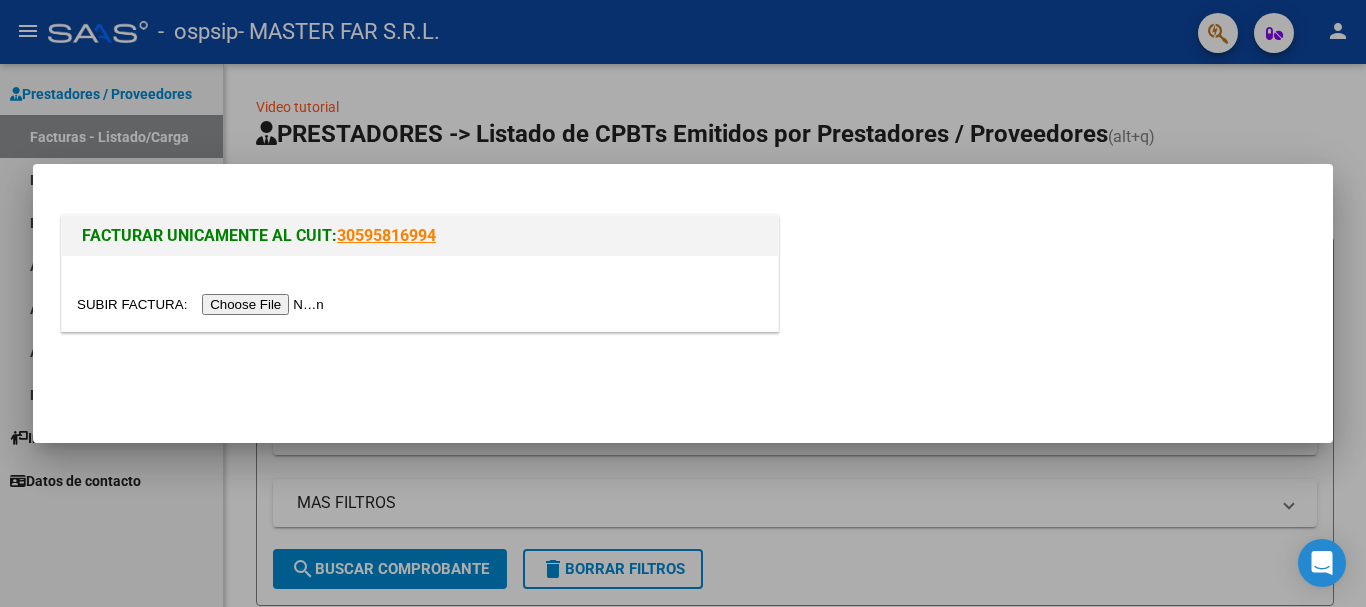 click at bounding box center (203, 304) 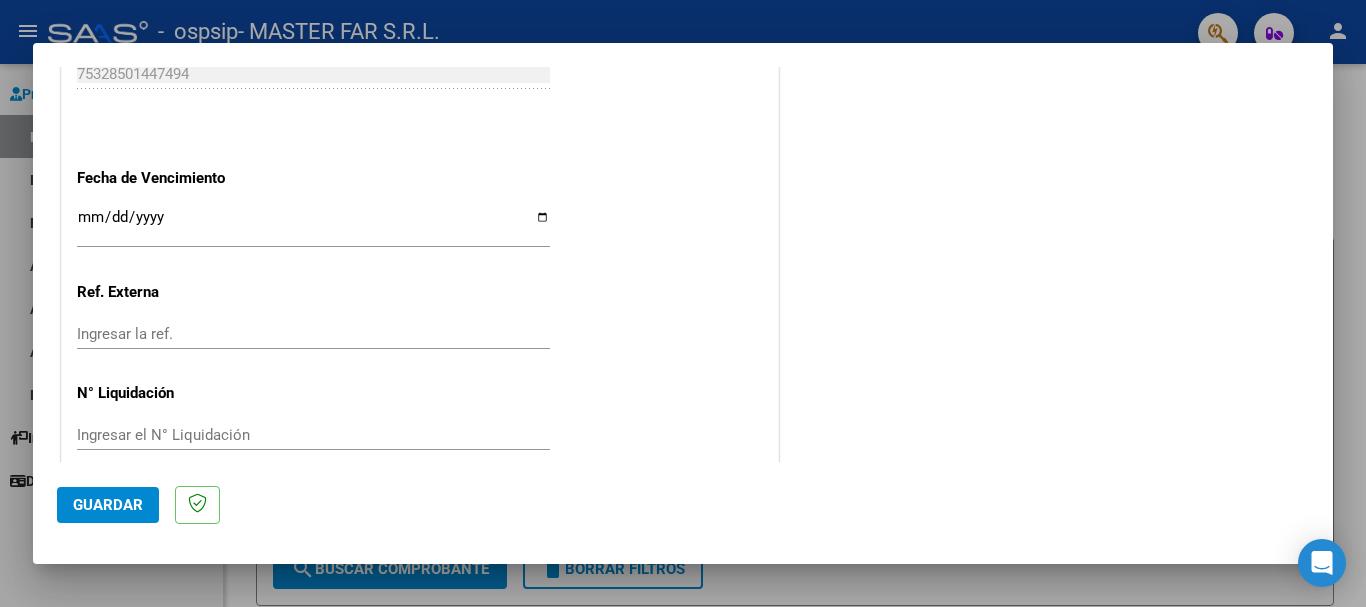 scroll, scrollTop: 1127, scrollLeft: 0, axis: vertical 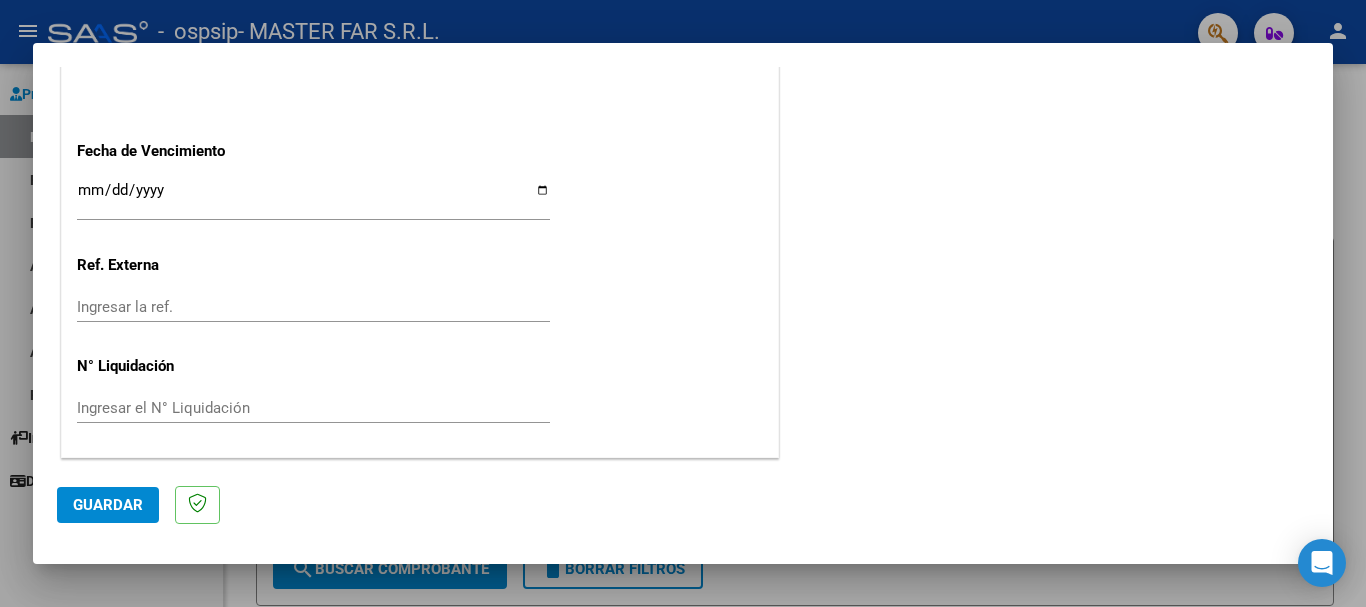 click on "Ingresar la fecha" at bounding box center [313, 198] 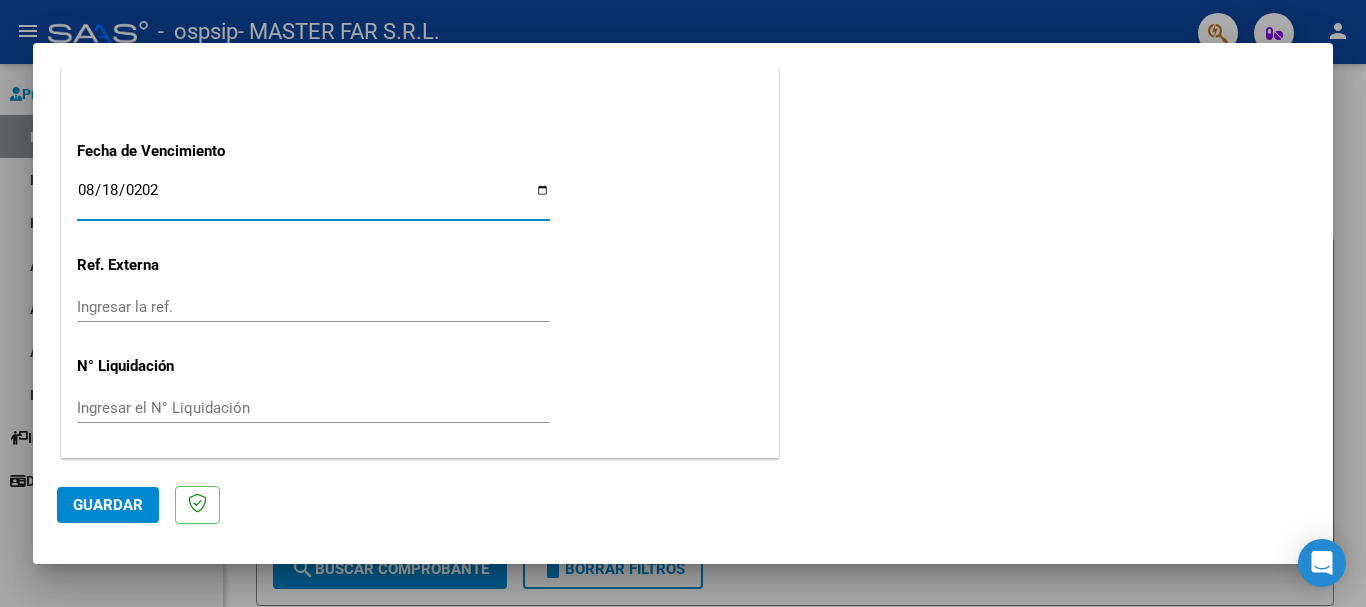 type on "2025-08-18" 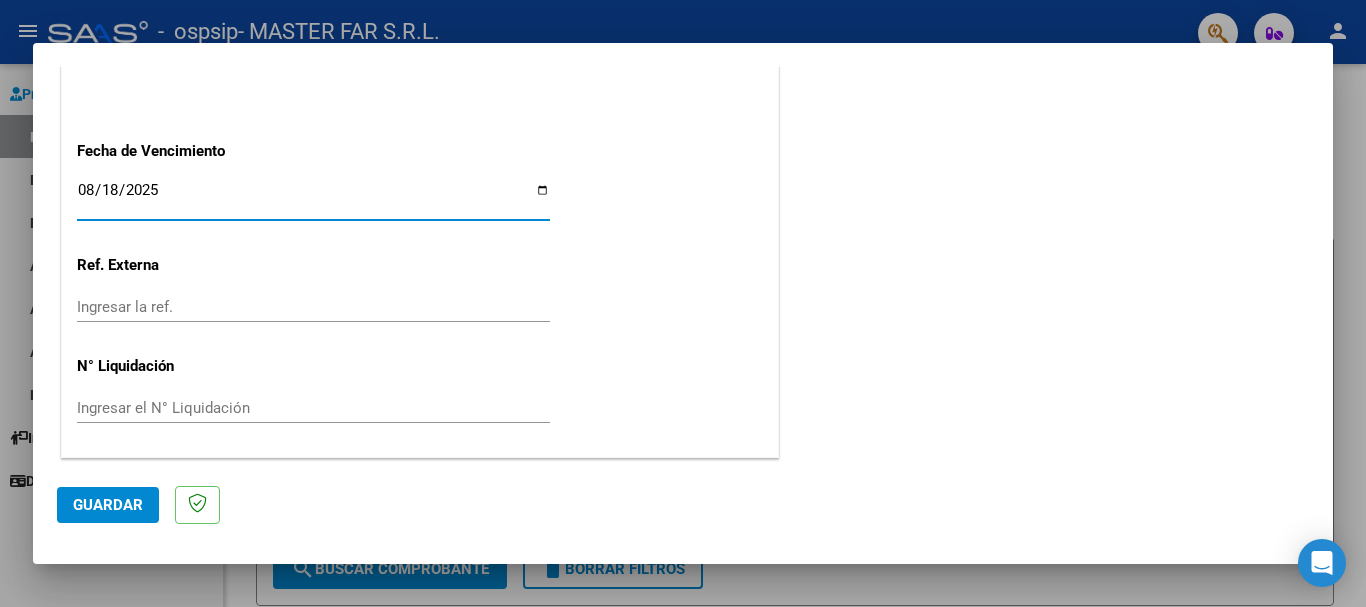 click on "Guardar" 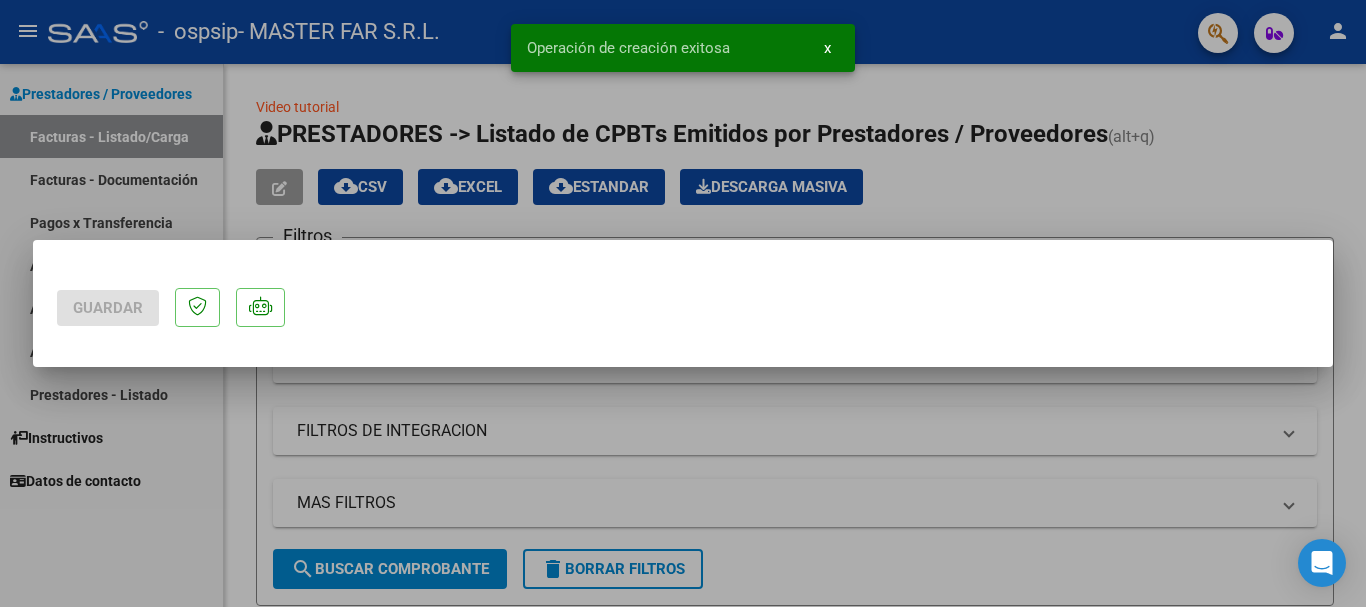 scroll, scrollTop: 0, scrollLeft: 0, axis: both 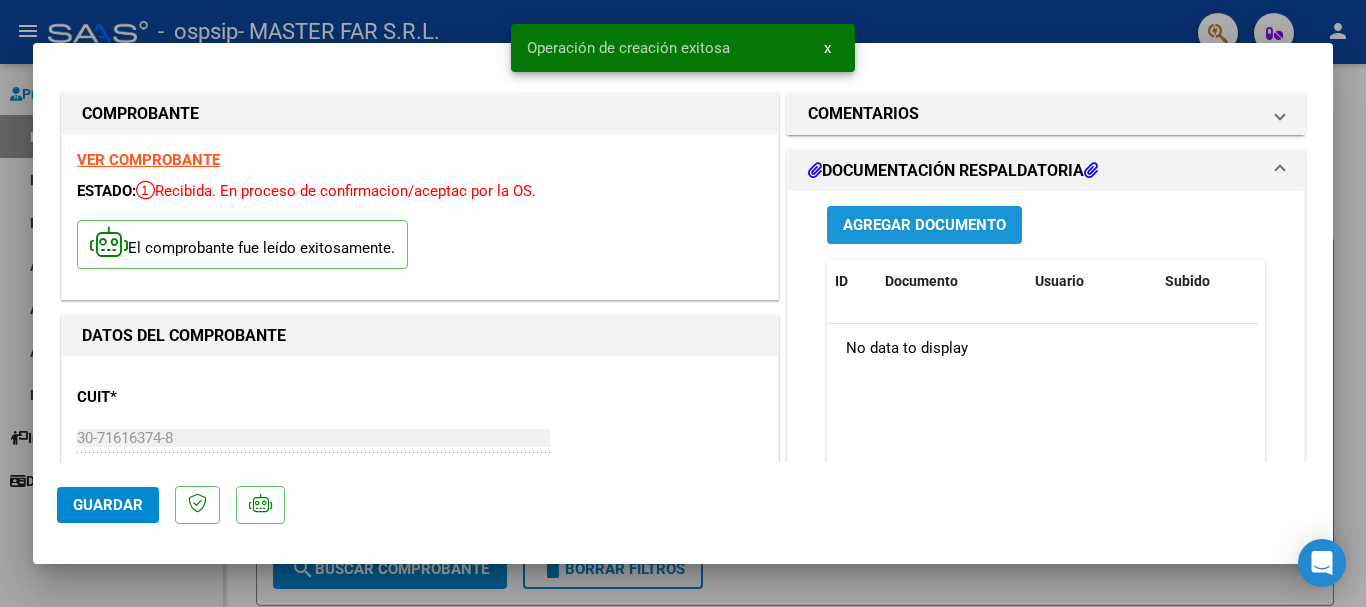 click on "Agregar Documento" at bounding box center [924, 226] 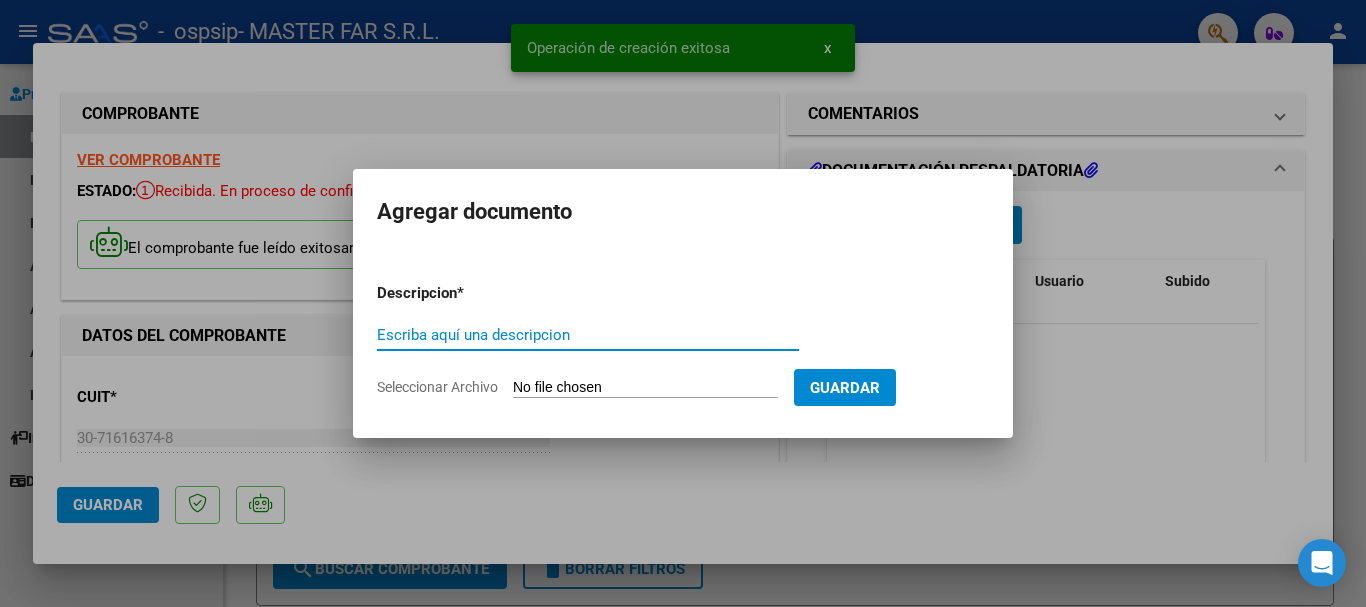 click on "Escriba aquí una descripcion" at bounding box center [588, 335] 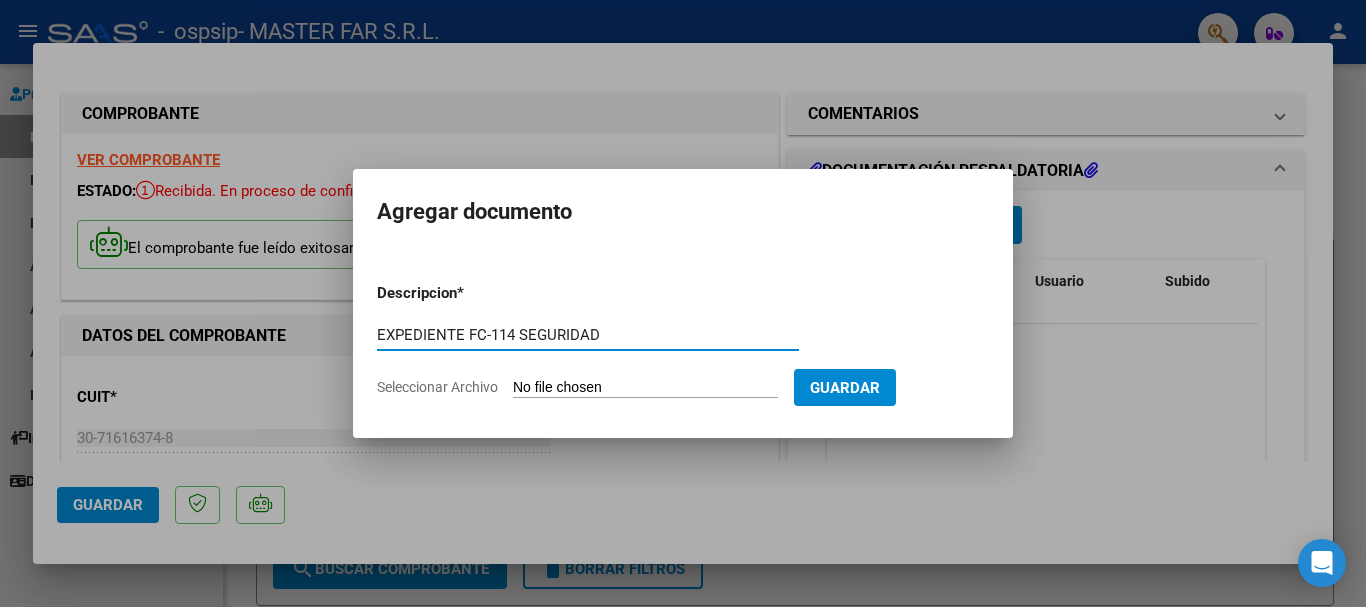 type on "EXPEDIENTE FC-114 SEGURIDAD" 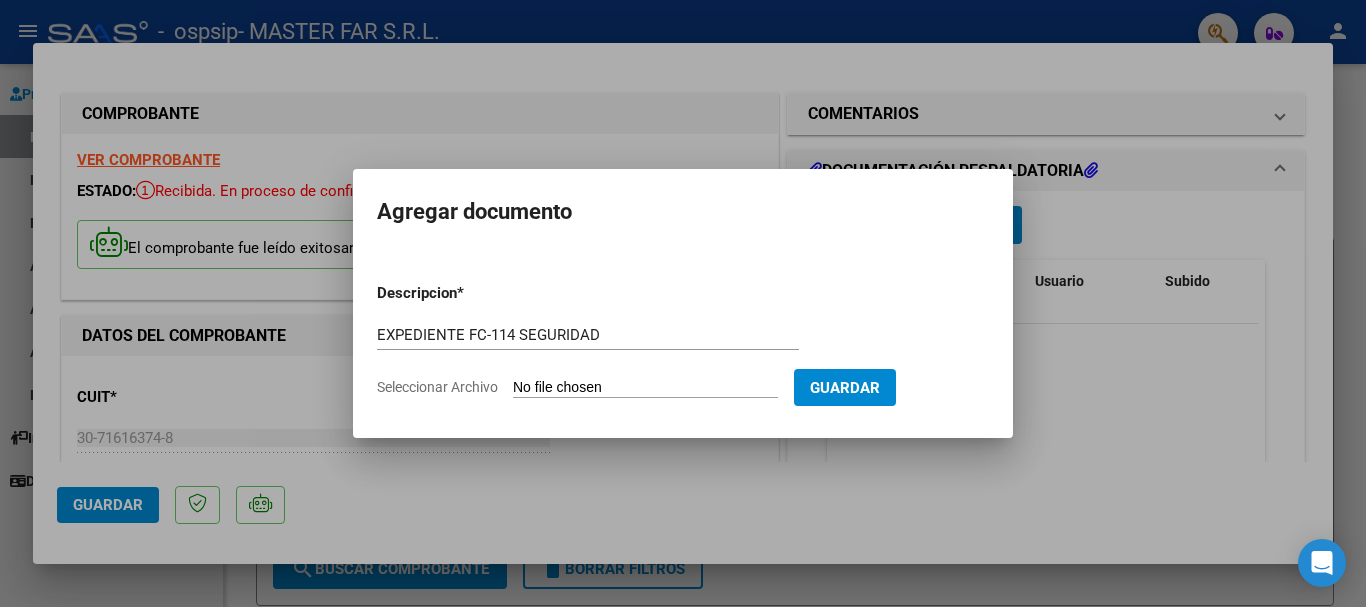 type on "C:\fakepath\EXPEDIENTE FC-114 SEGURIDAD.pdf" 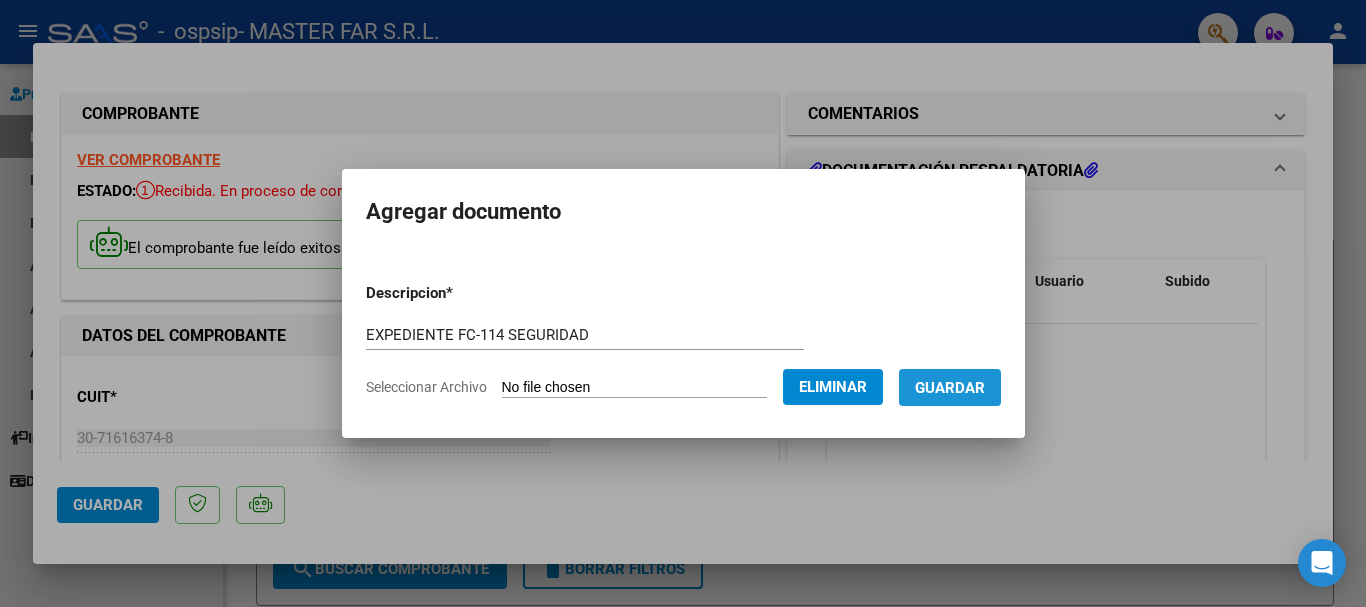 click on "Guardar" at bounding box center (950, 387) 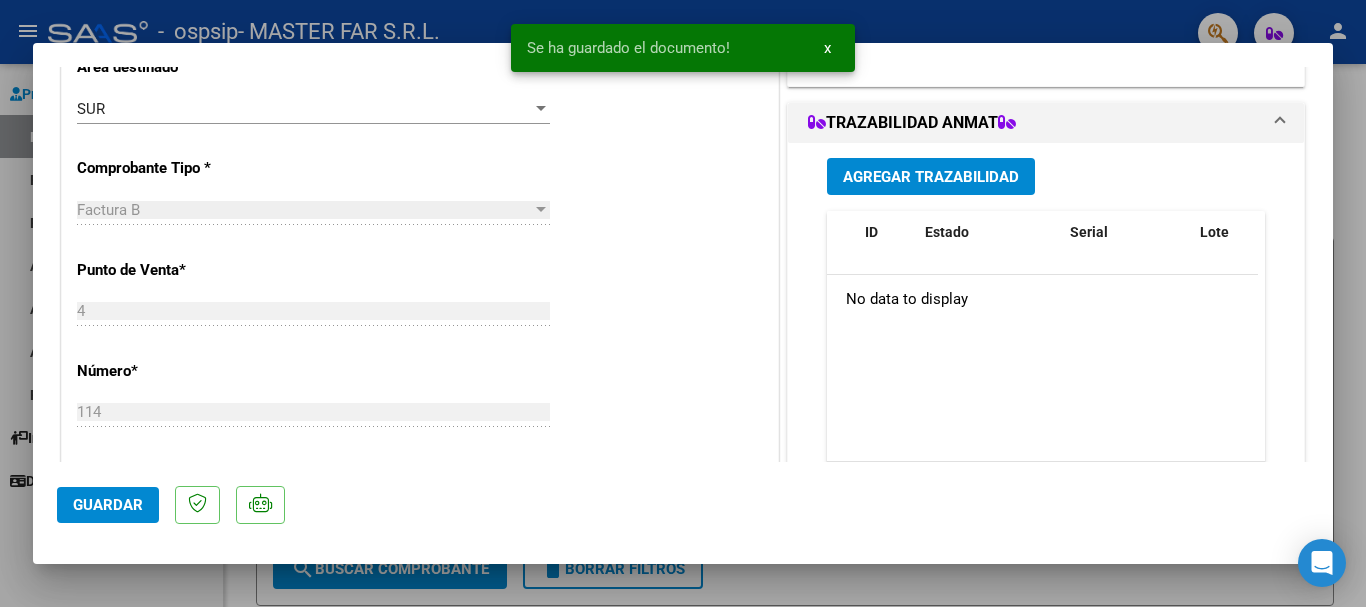 scroll, scrollTop: 600, scrollLeft: 0, axis: vertical 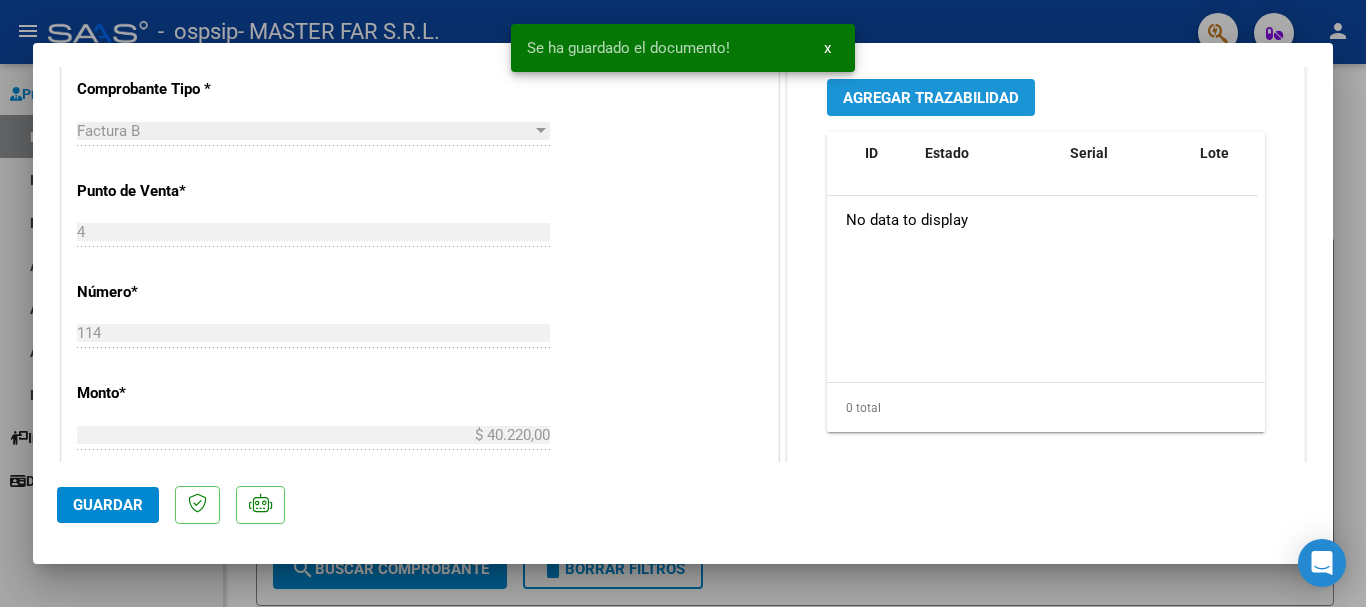 click on "Agregar Trazabilidad" at bounding box center (931, 98) 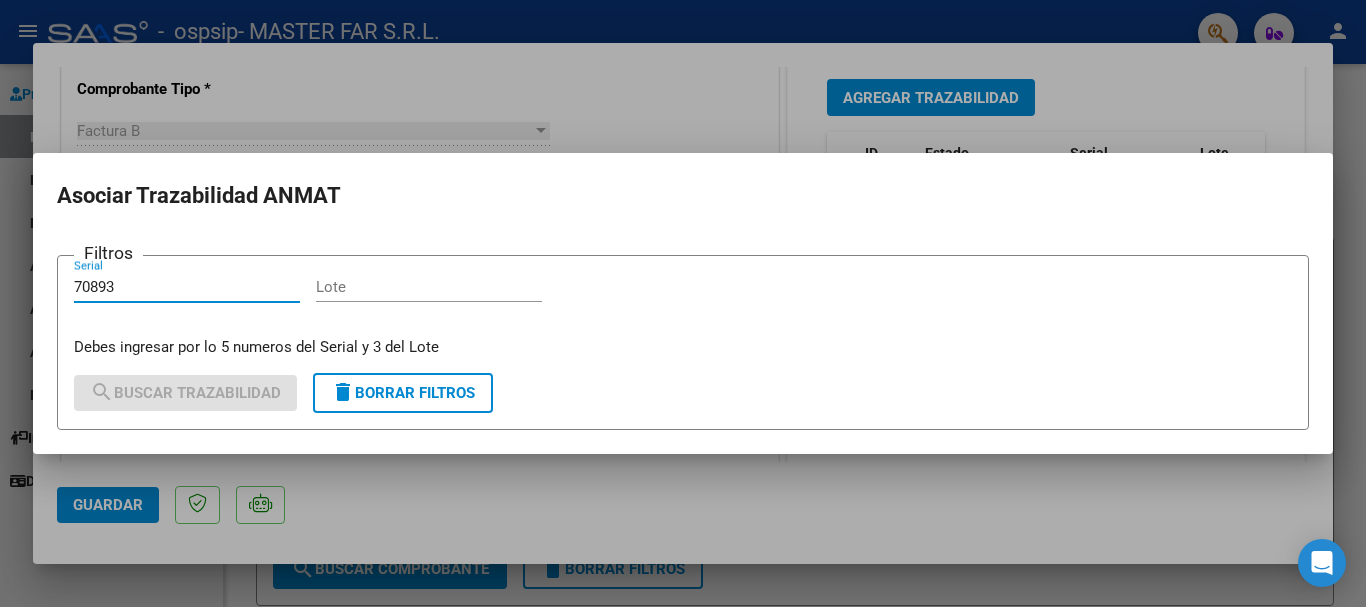 type on "70893" 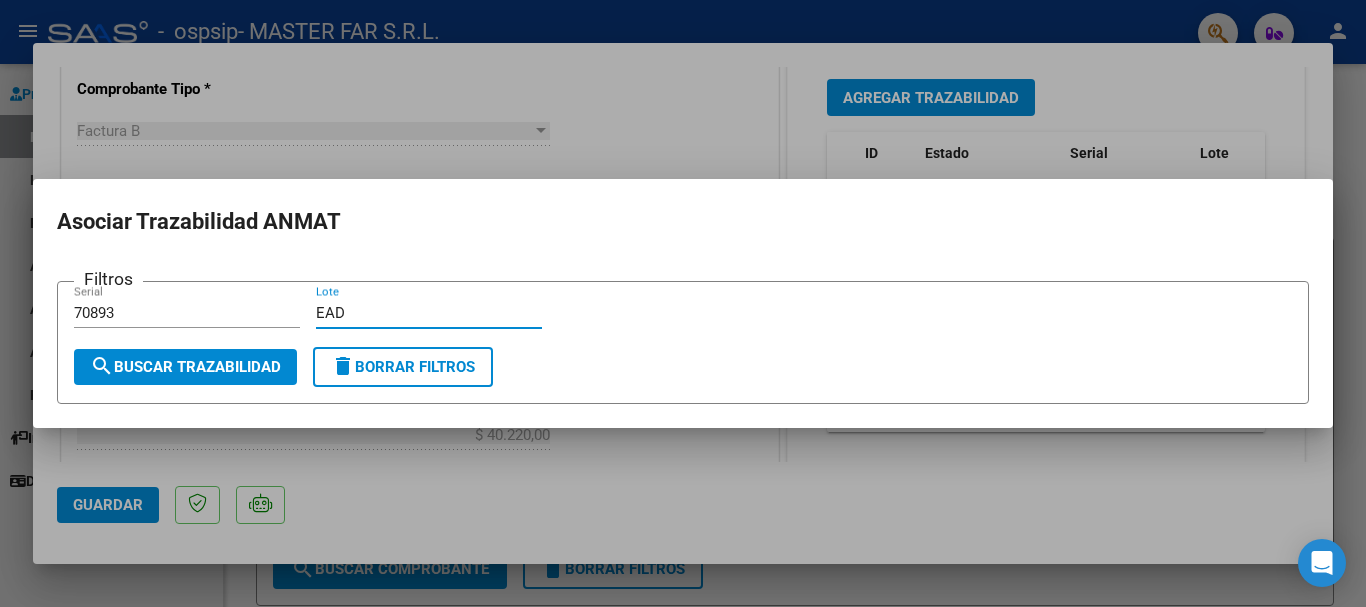 type on "EAD" 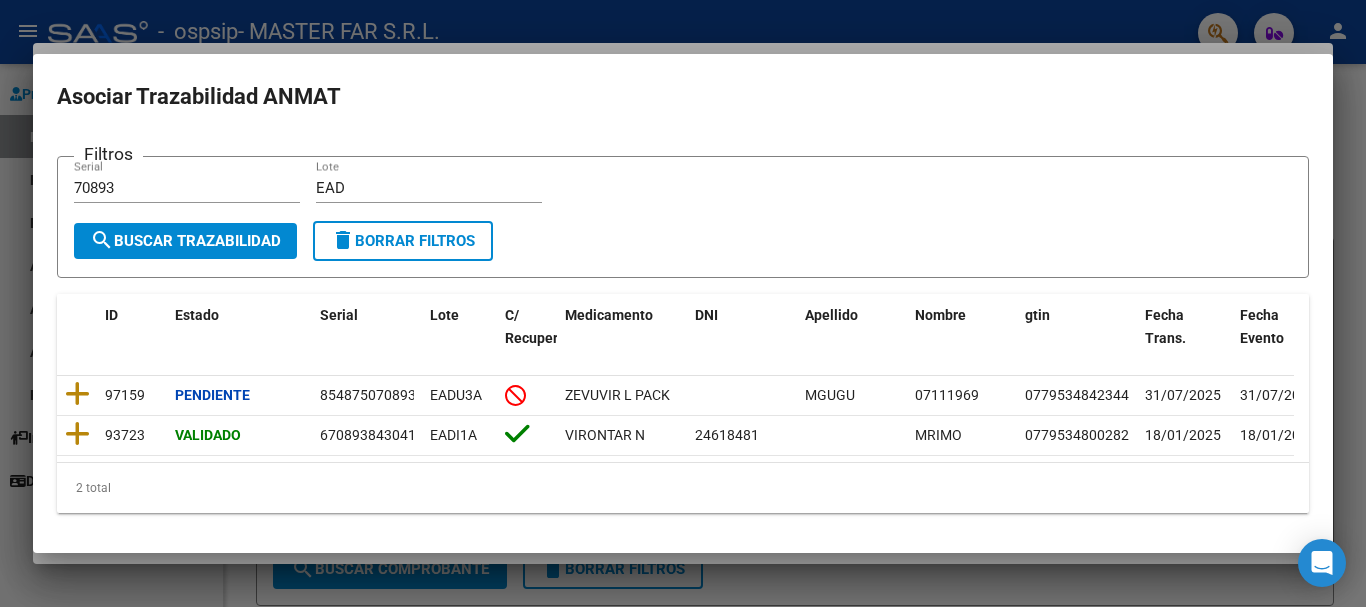 click on "delete  Borrar Filtros" at bounding box center (403, 241) 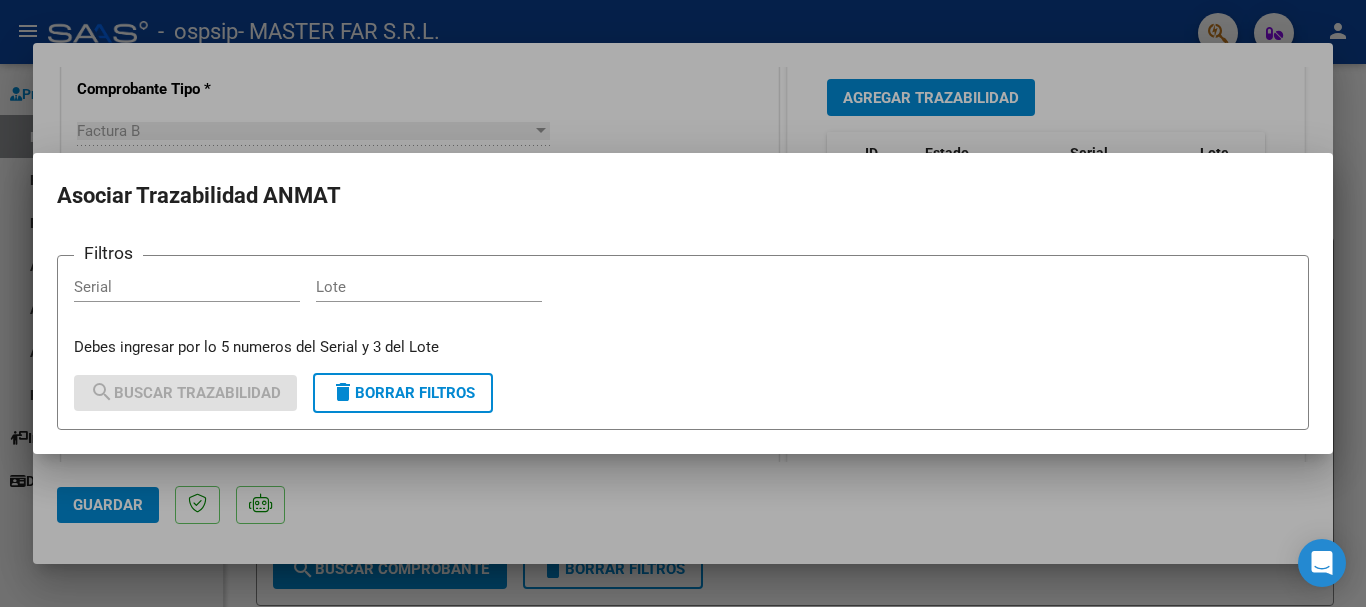 click on "Serial" at bounding box center (187, 287) 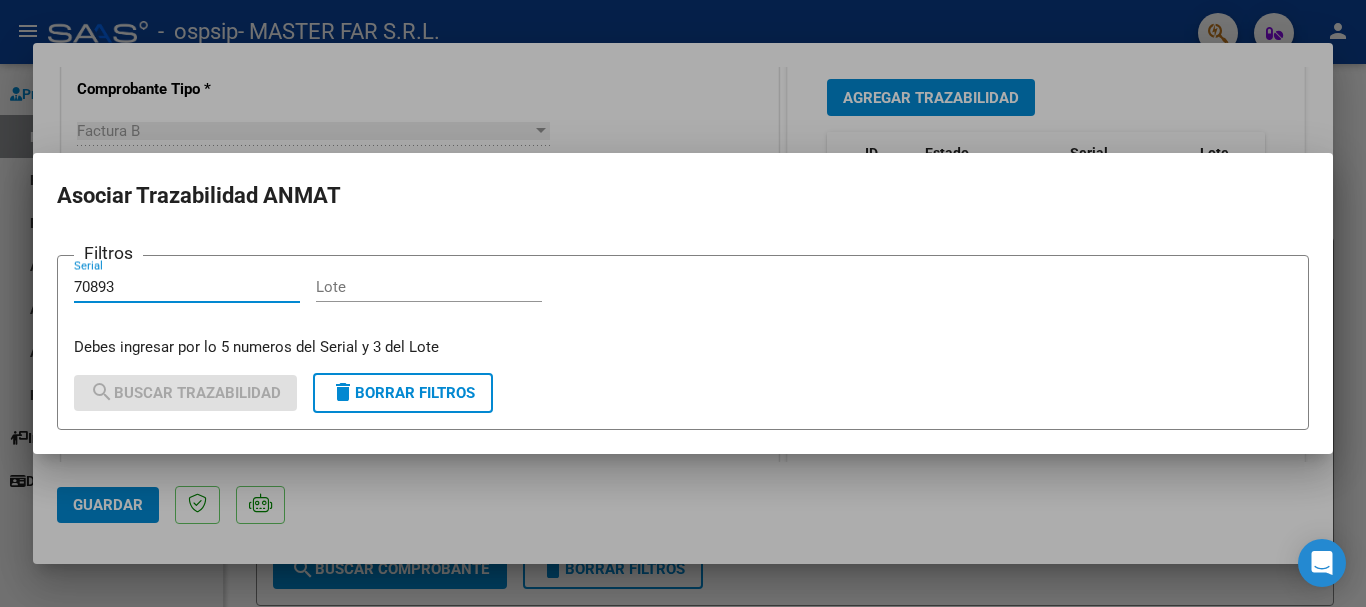 type on "70893" 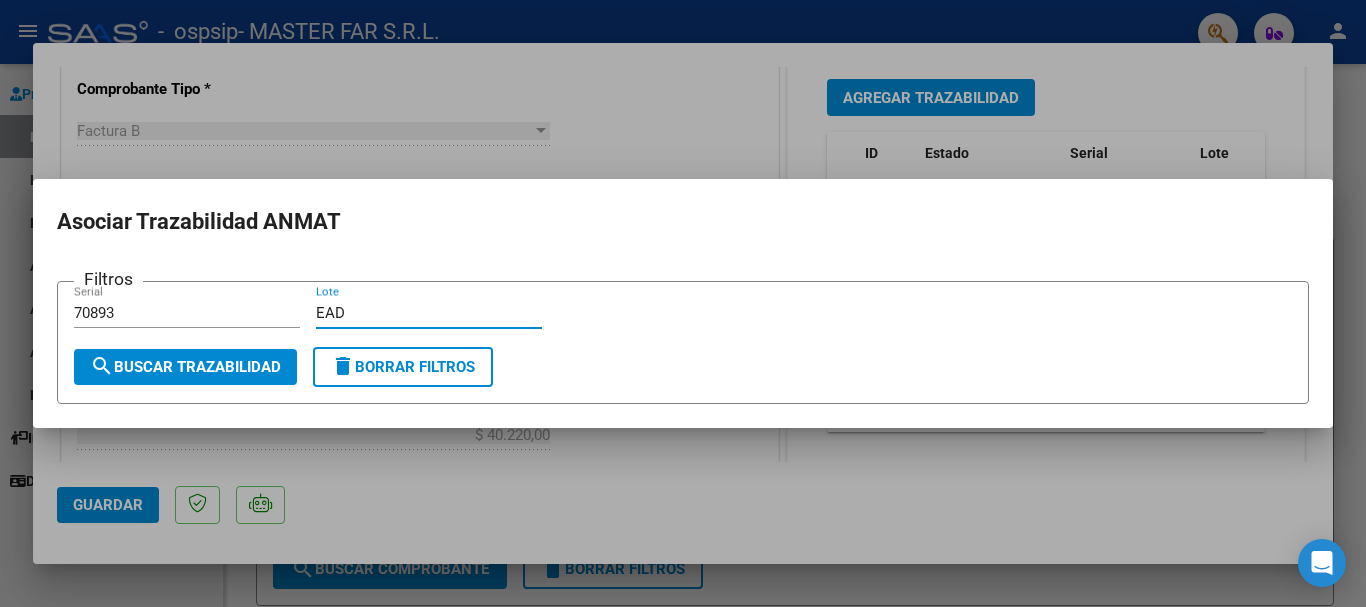 type on "EAD" 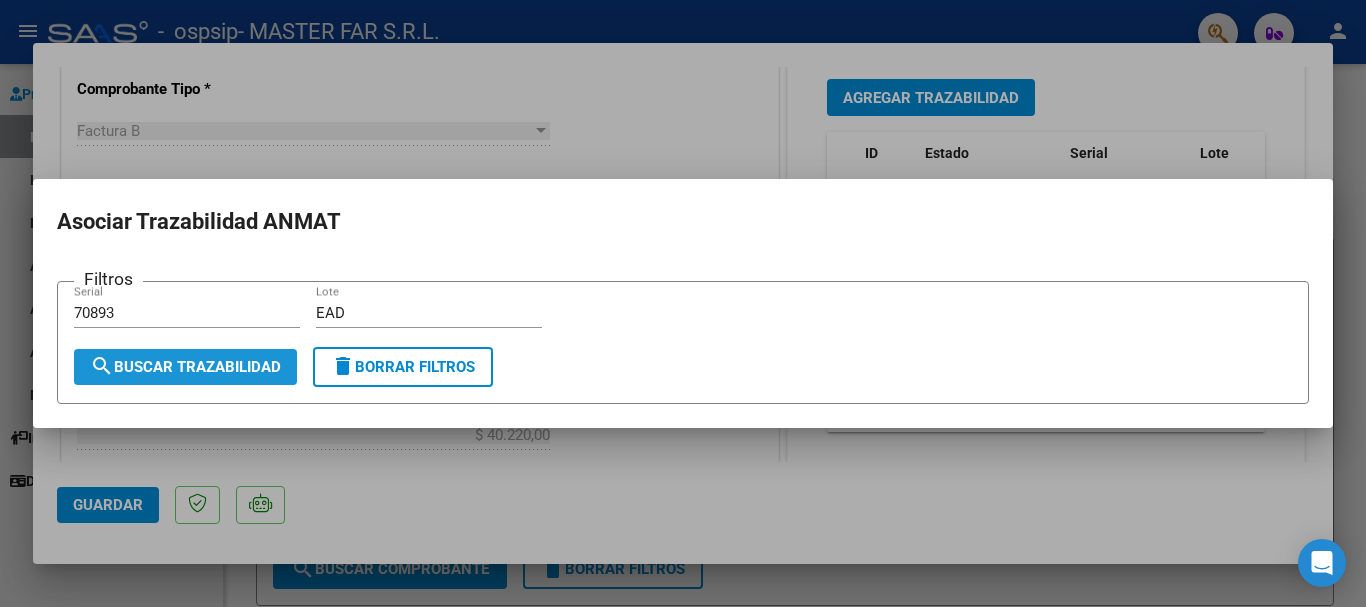 click on "search  Buscar Trazabilidad" at bounding box center [185, 367] 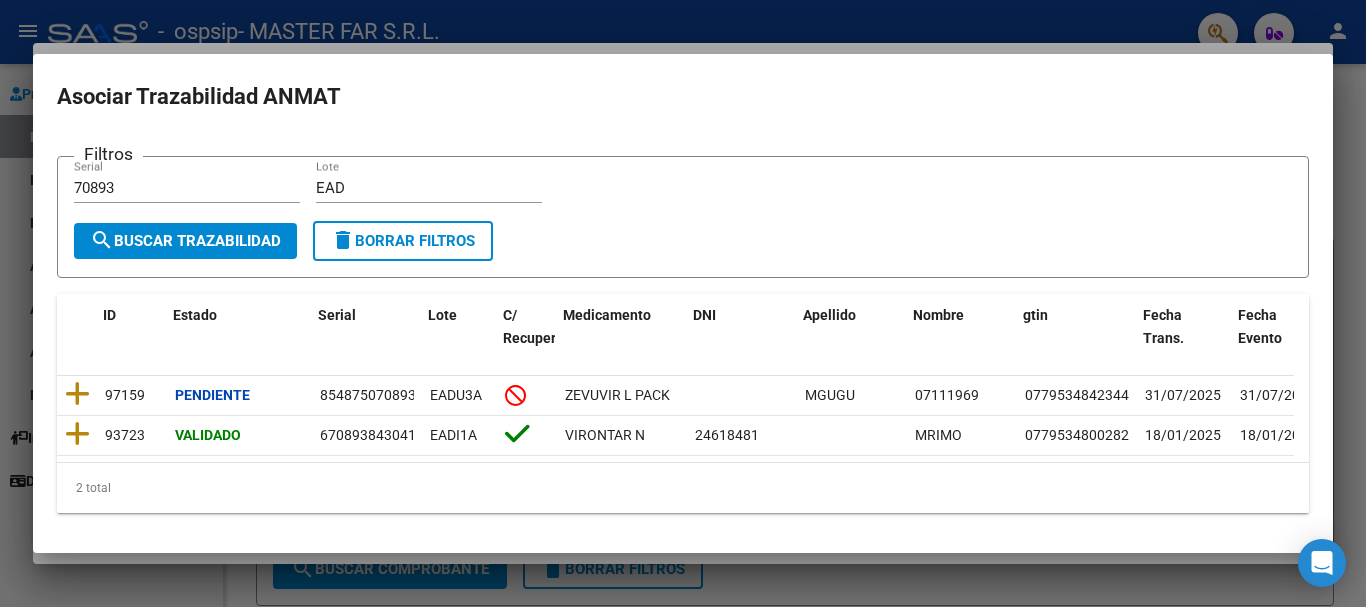 scroll, scrollTop: 0, scrollLeft: 33, axis: horizontal 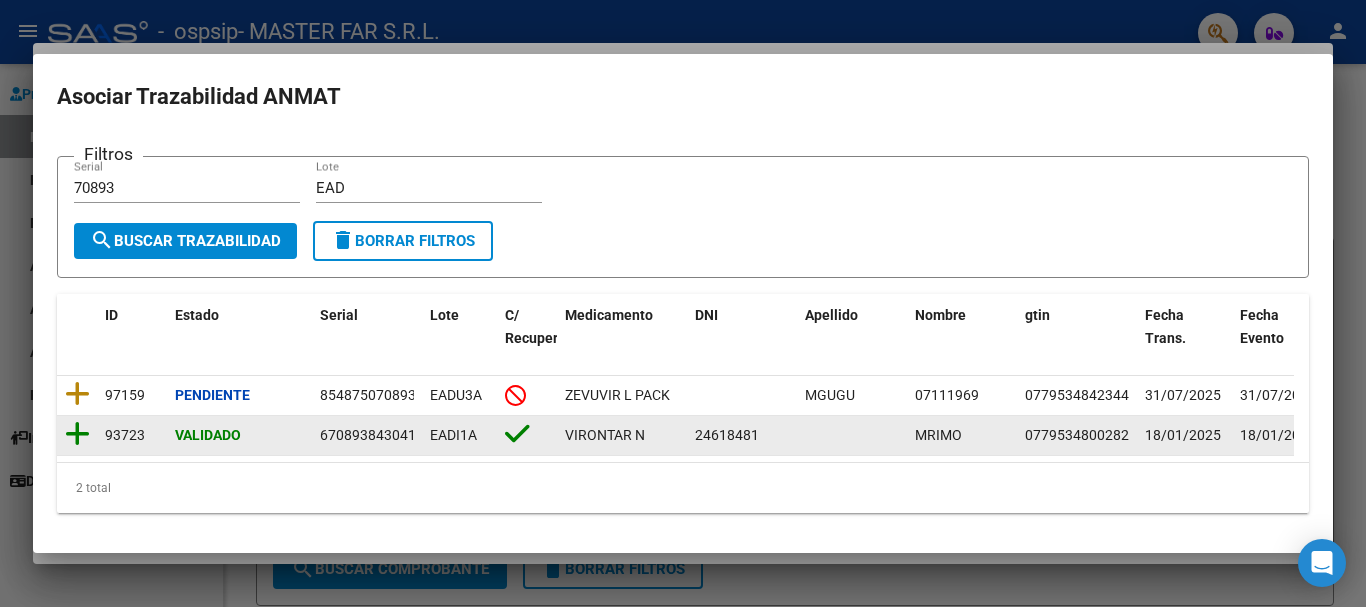 click 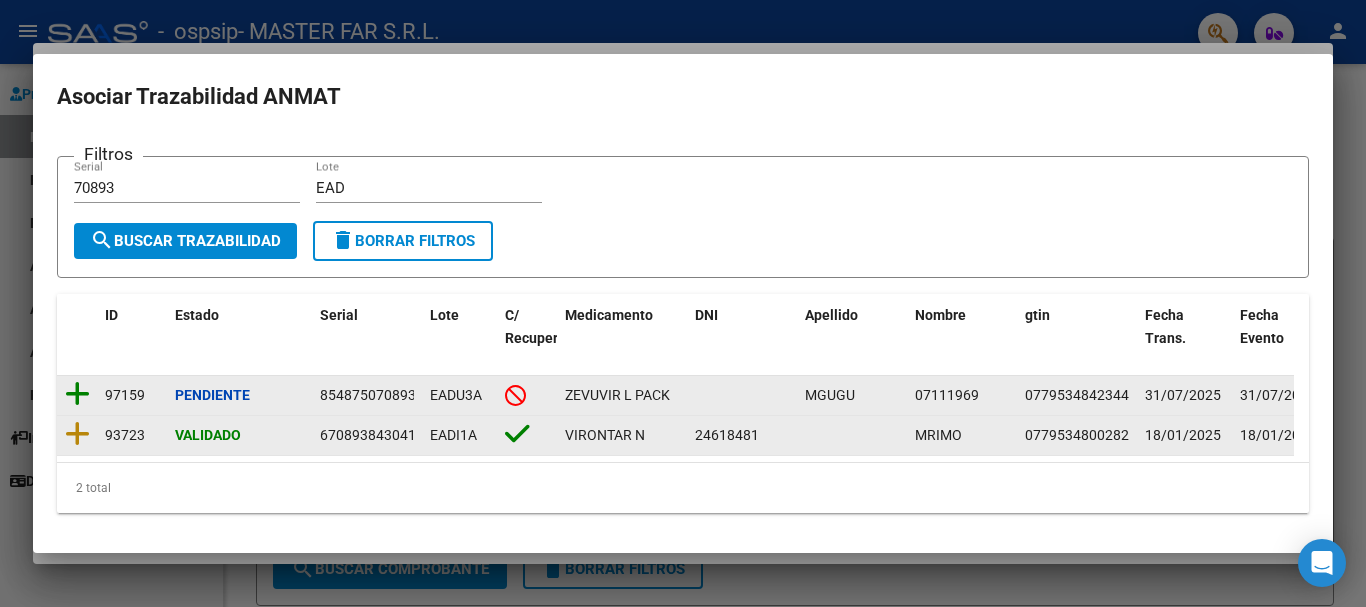 click 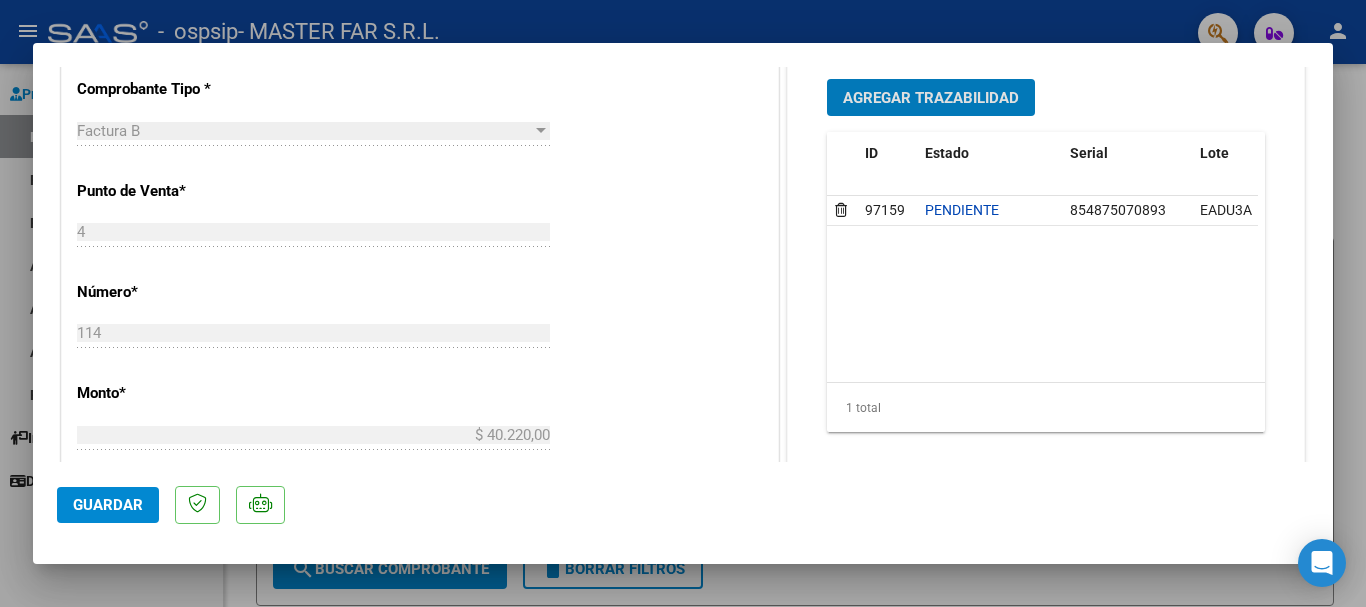 click at bounding box center [683, 303] 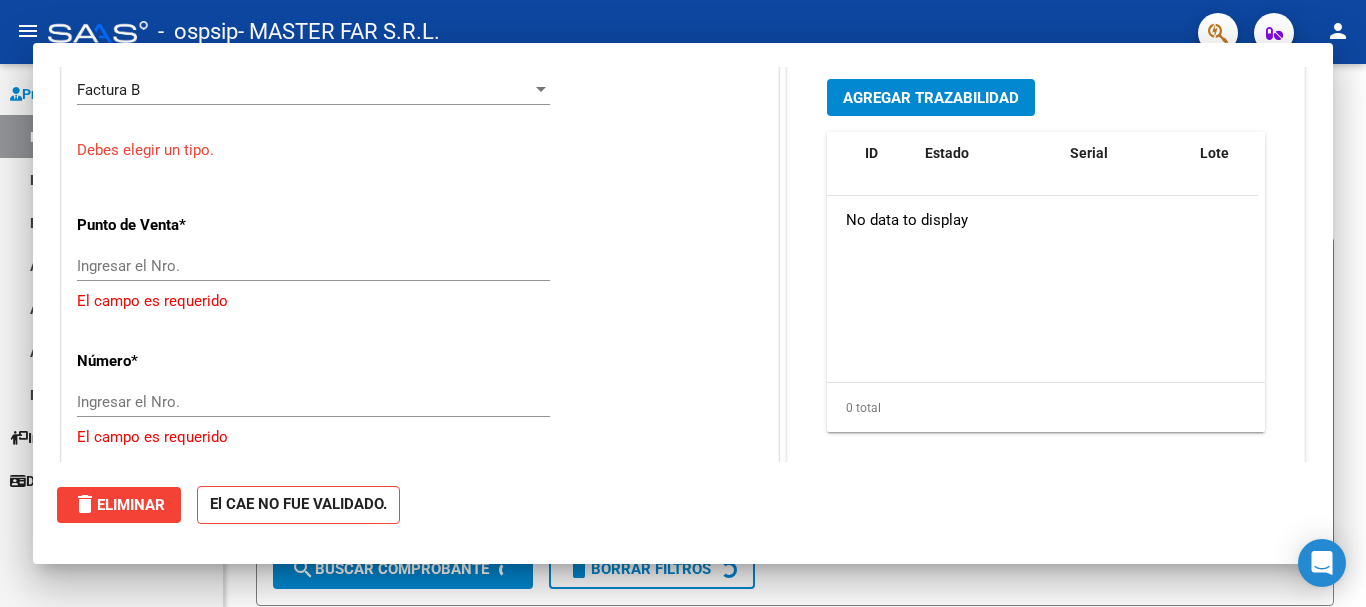 scroll, scrollTop: 0, scrollLeft: 0, axis: both 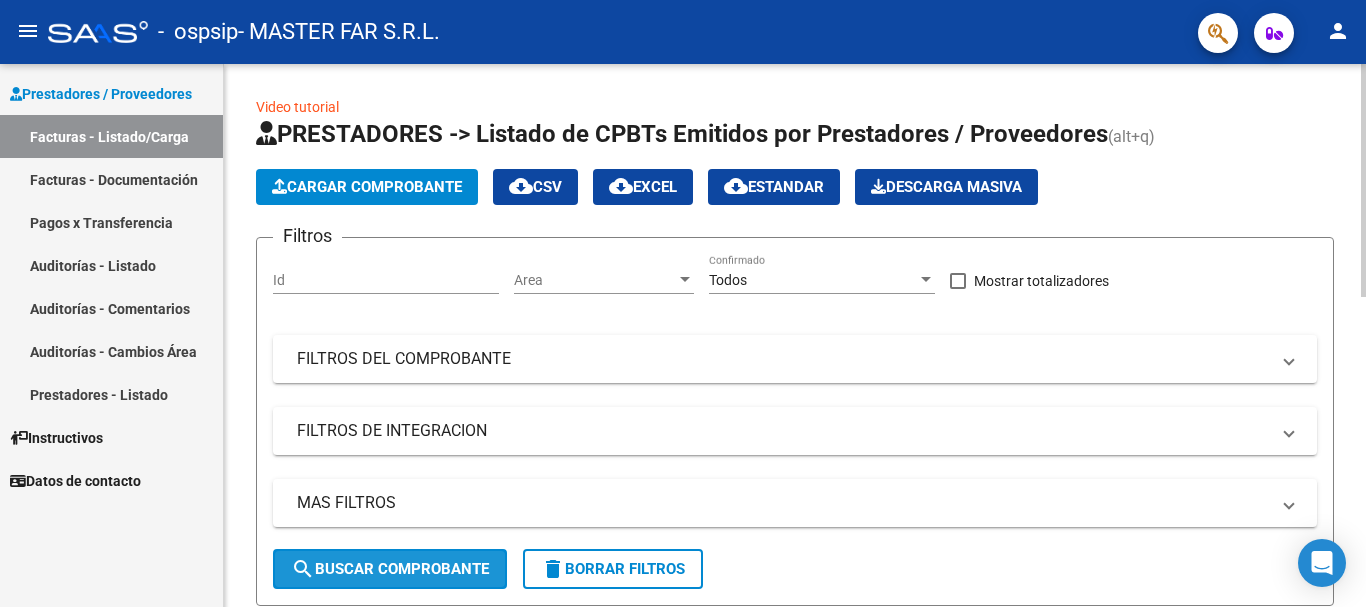 click on "search  Buscar Comprobante" 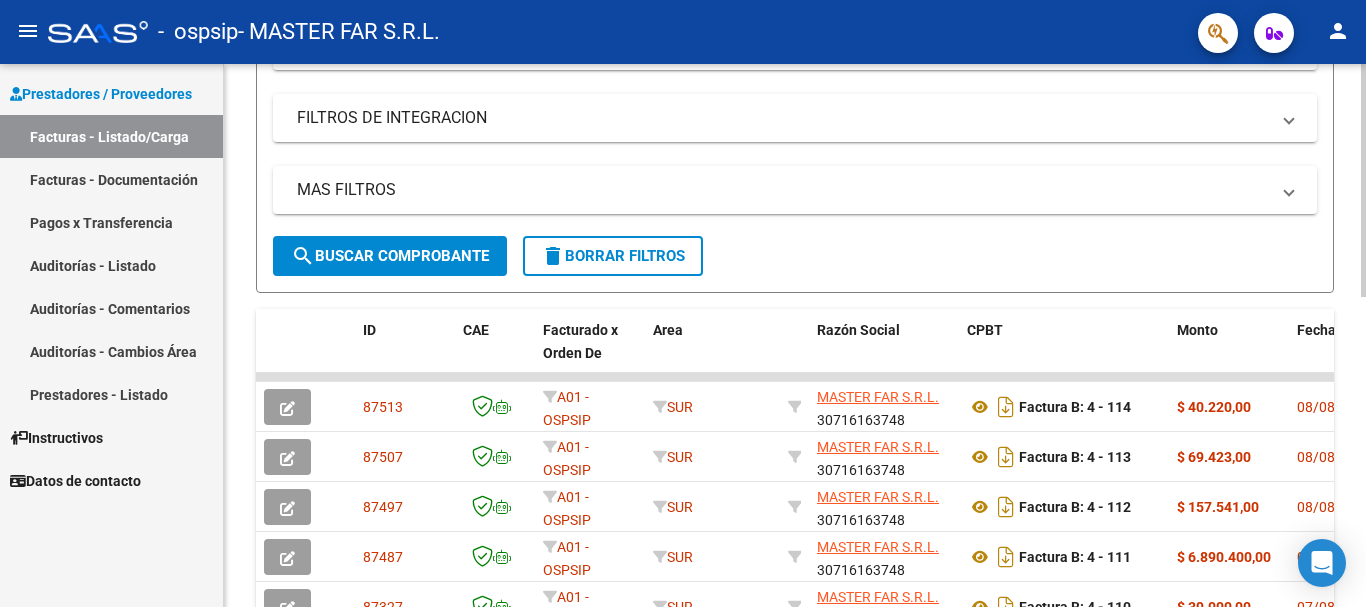 scroll, scrollTop: 300, scrollLeft: 0, axis: vertical 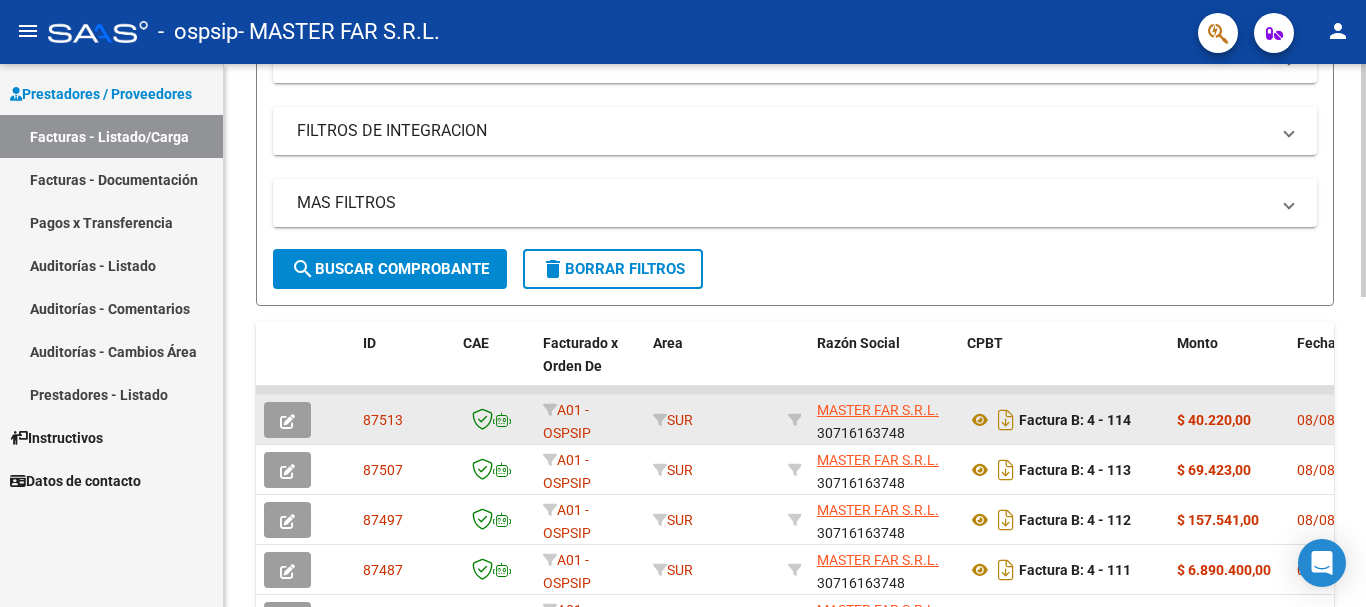 click 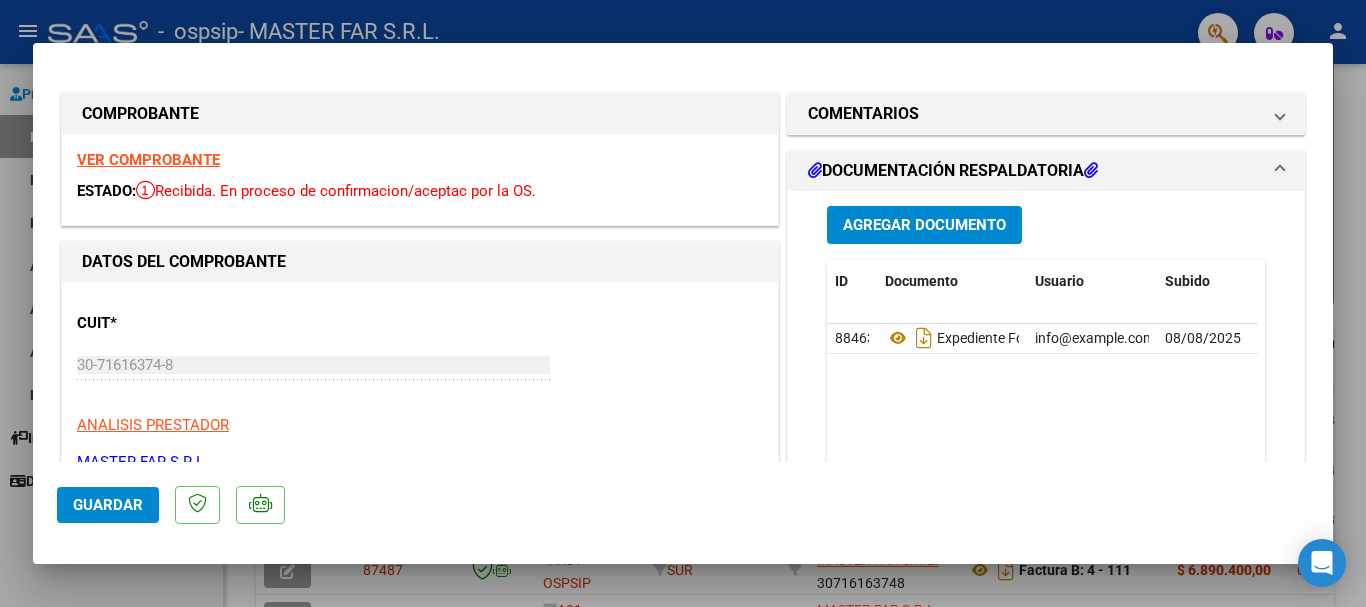 click on "Guardar" 